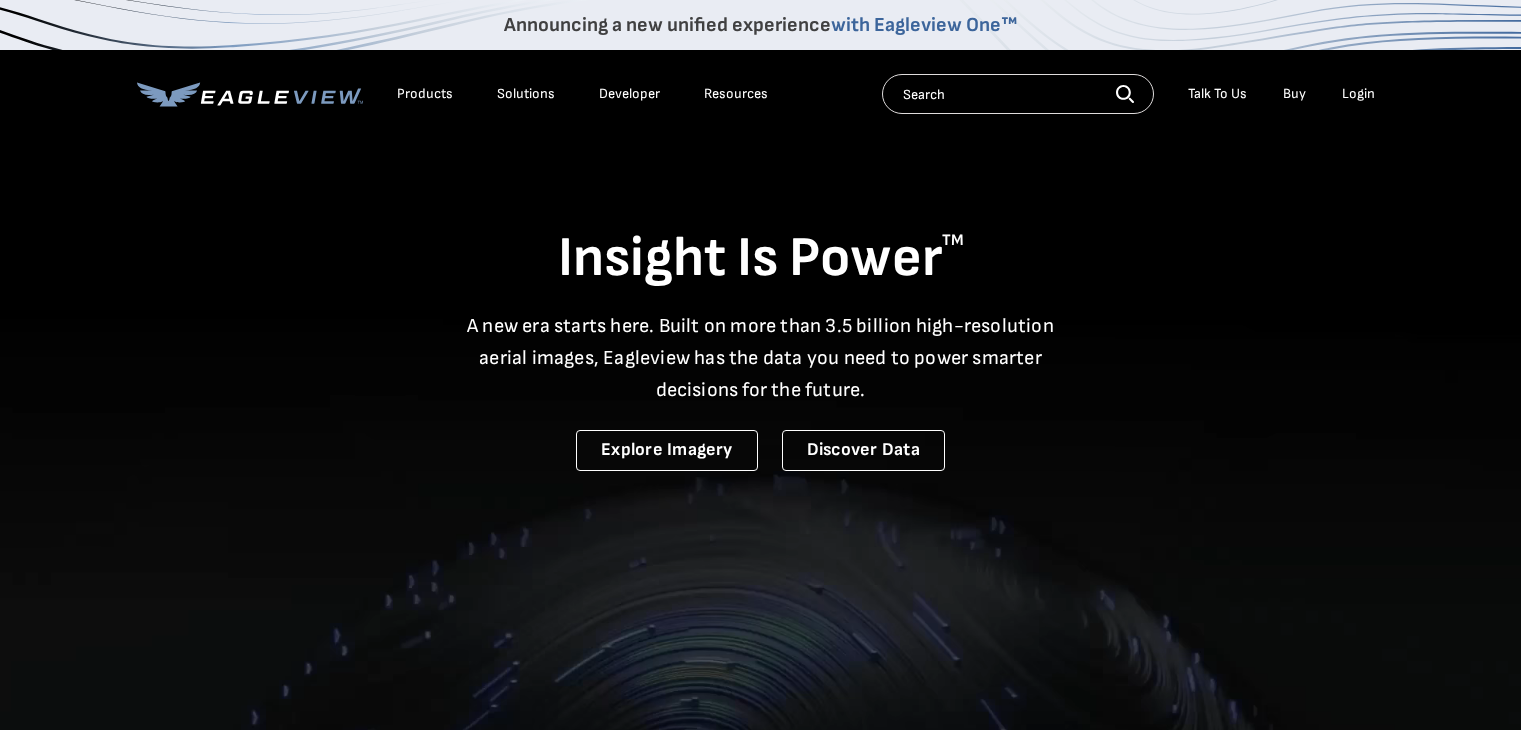 scroll, scrollTop: 0, scrollLeft: 0, axis: both 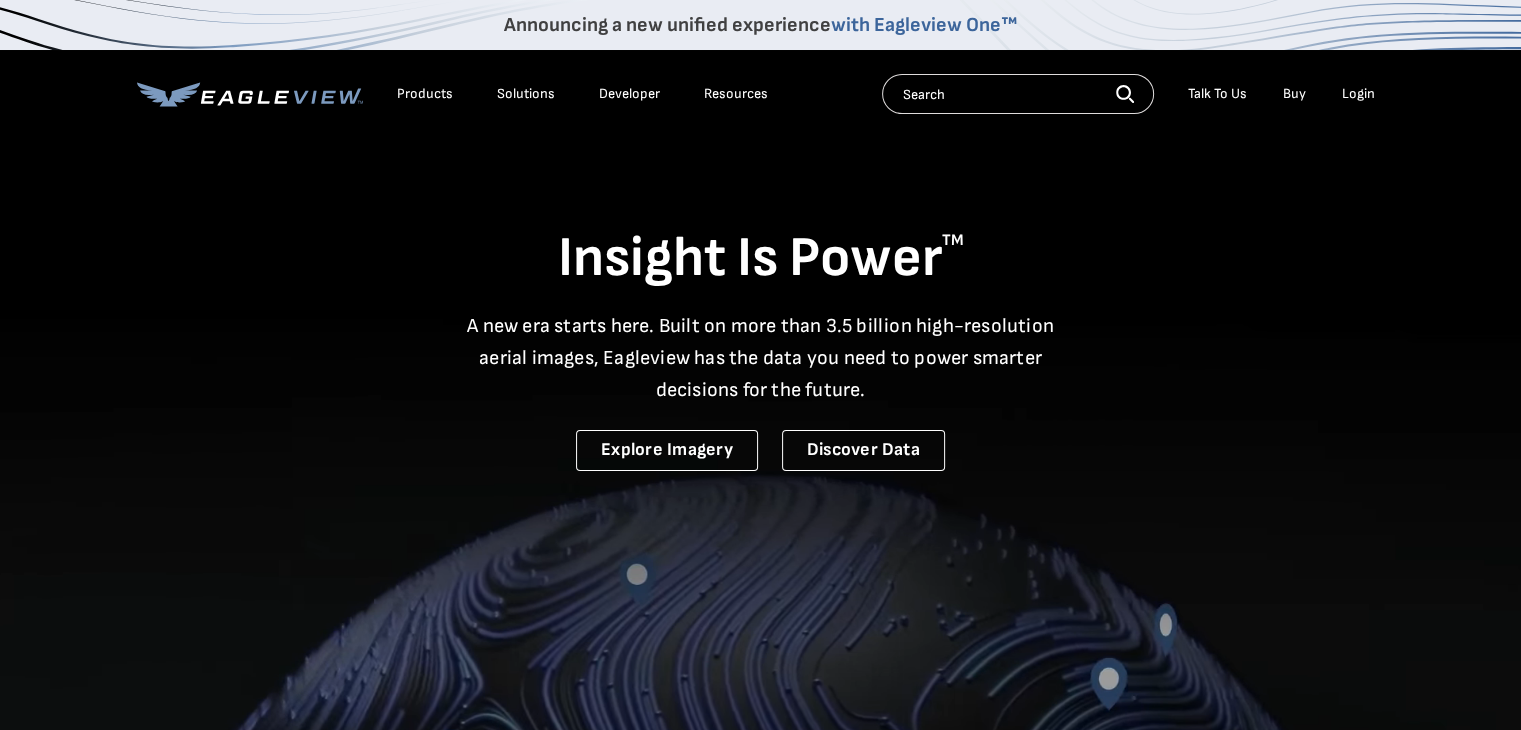 click on "Login" at bounding box center (1358, 94) 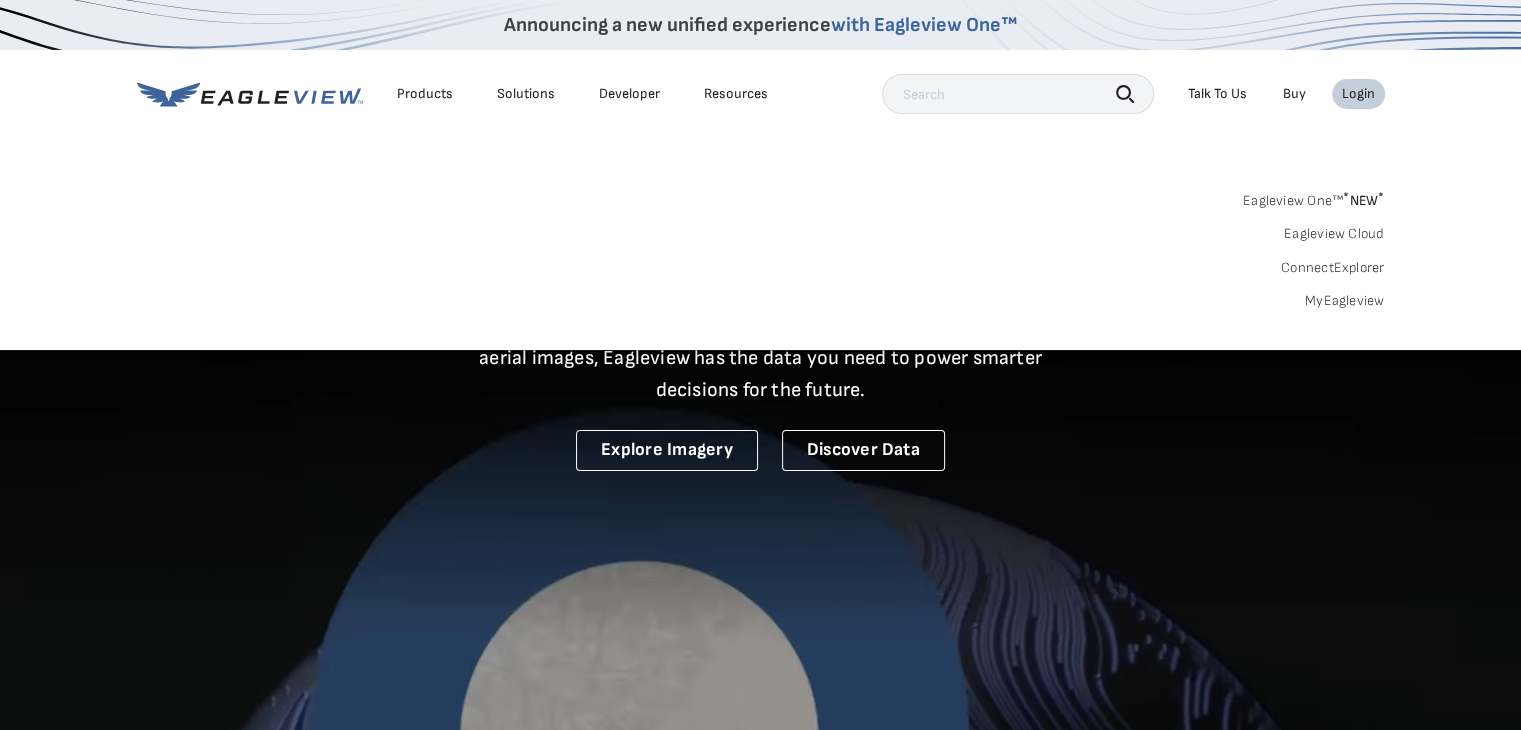 click on "MyEagleview" at bounding box center [1345, 301] 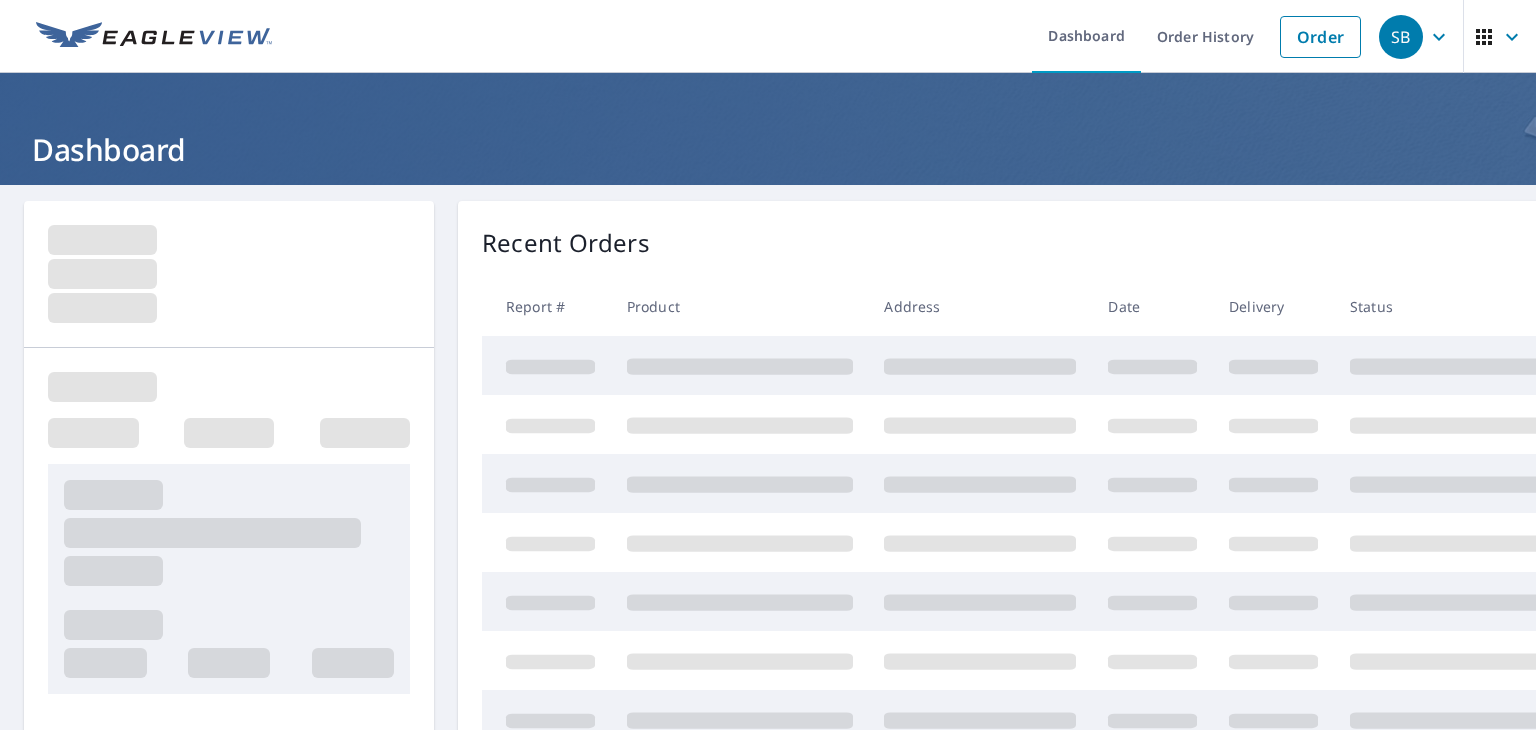 scroll, scrollTop: 0, scrollLeft: 0, axis: both 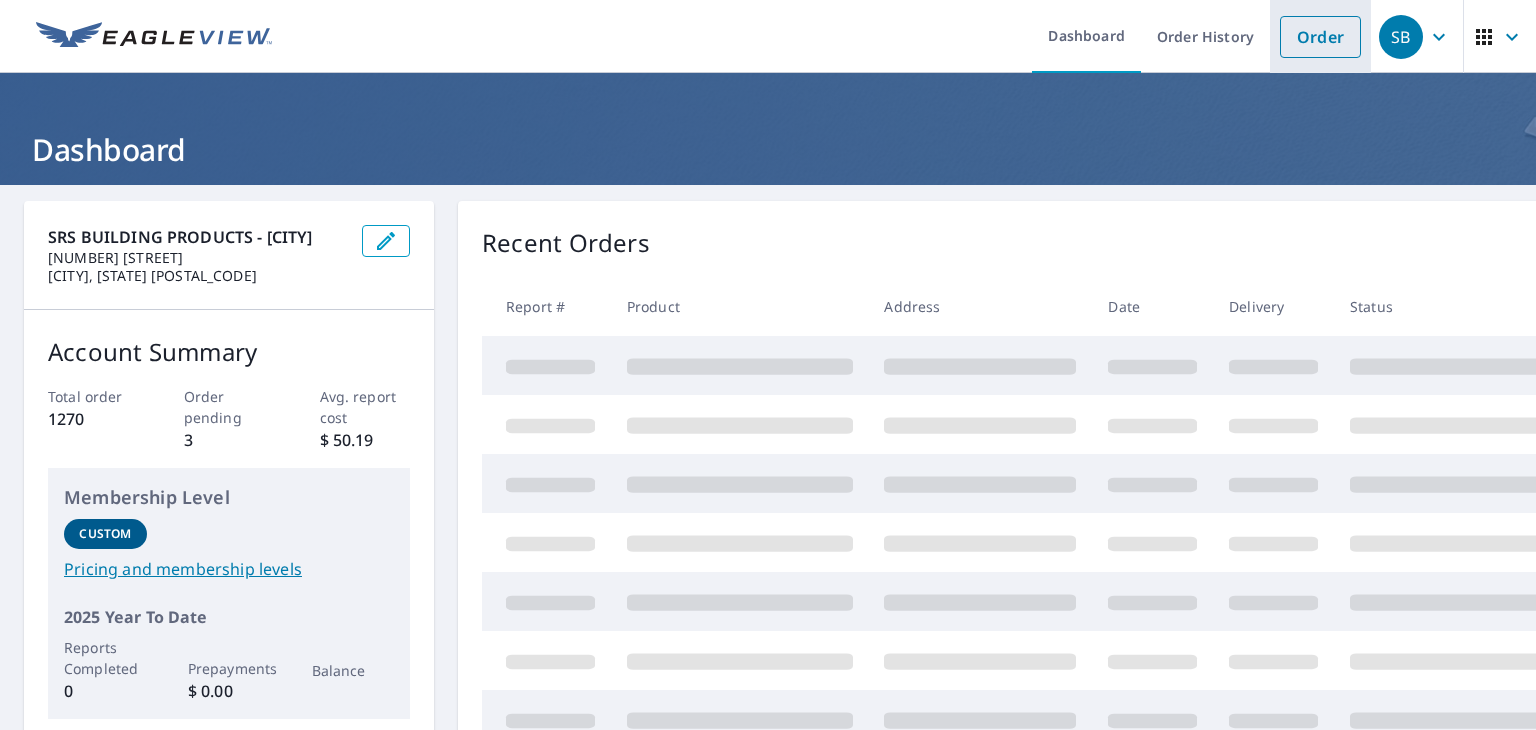 click on "Order" at bounding box center [1320, 37] 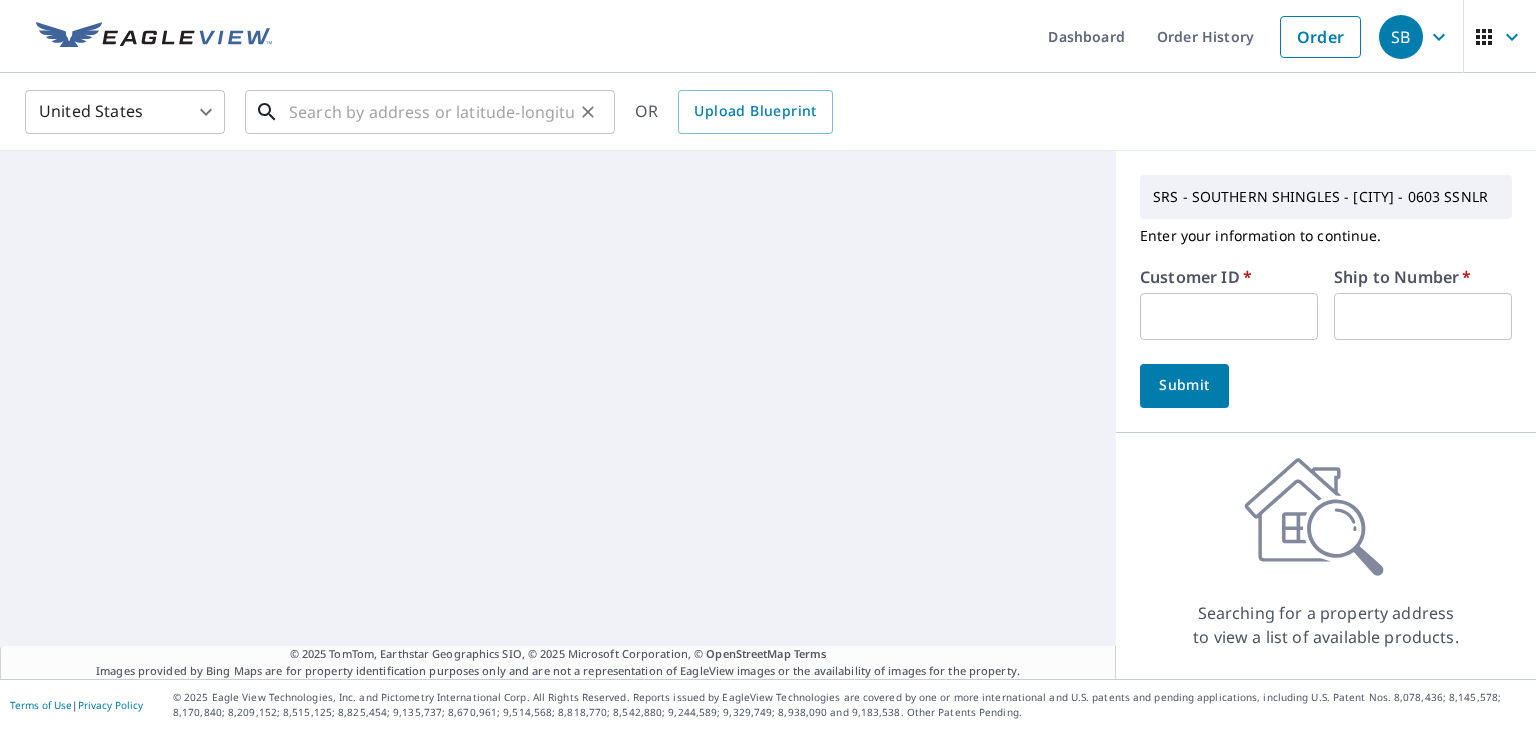click at bounding box center [431, 112] 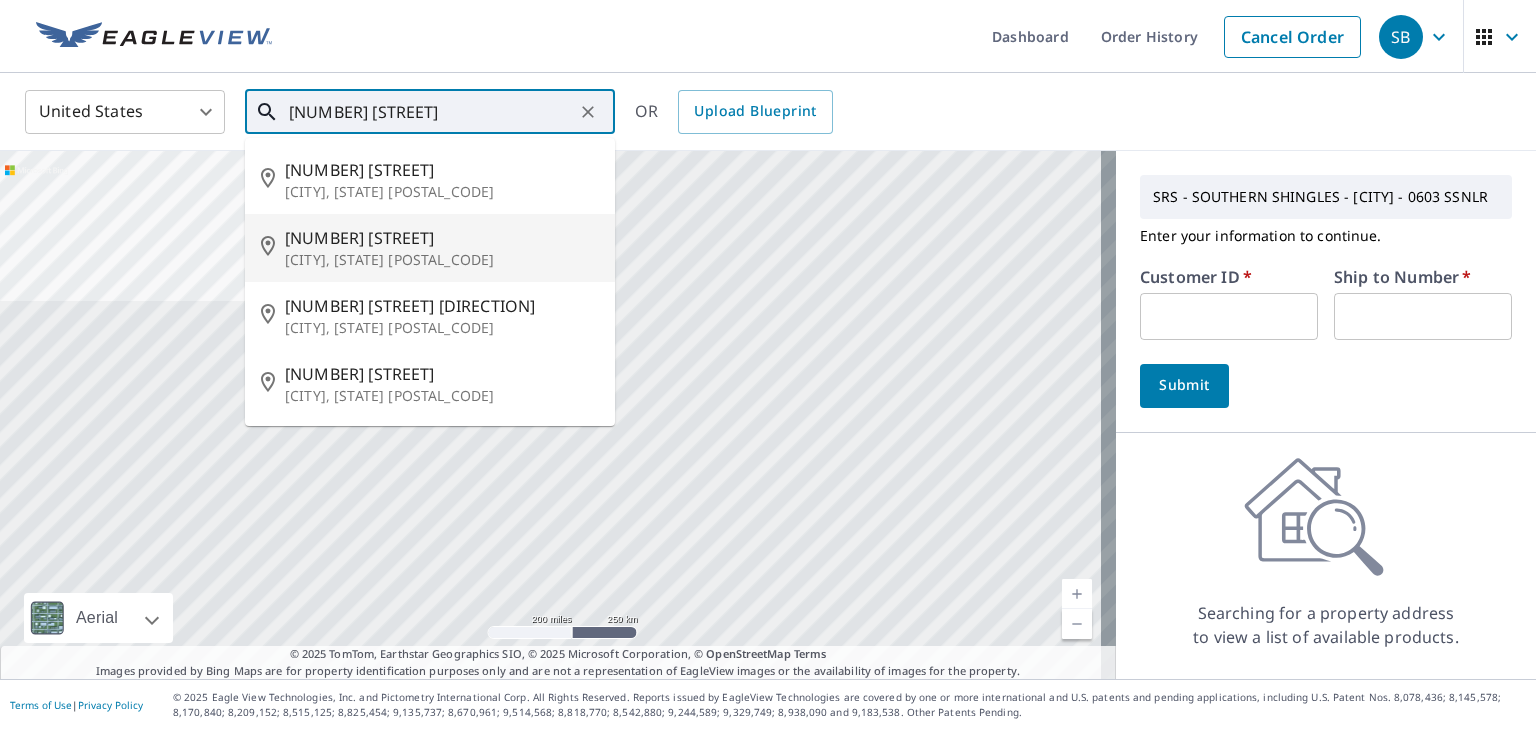 click on "[NUMBER] [STREET] [CITY], [STATE] [POSTAL_CODE]" at bounding box center (430, 248) 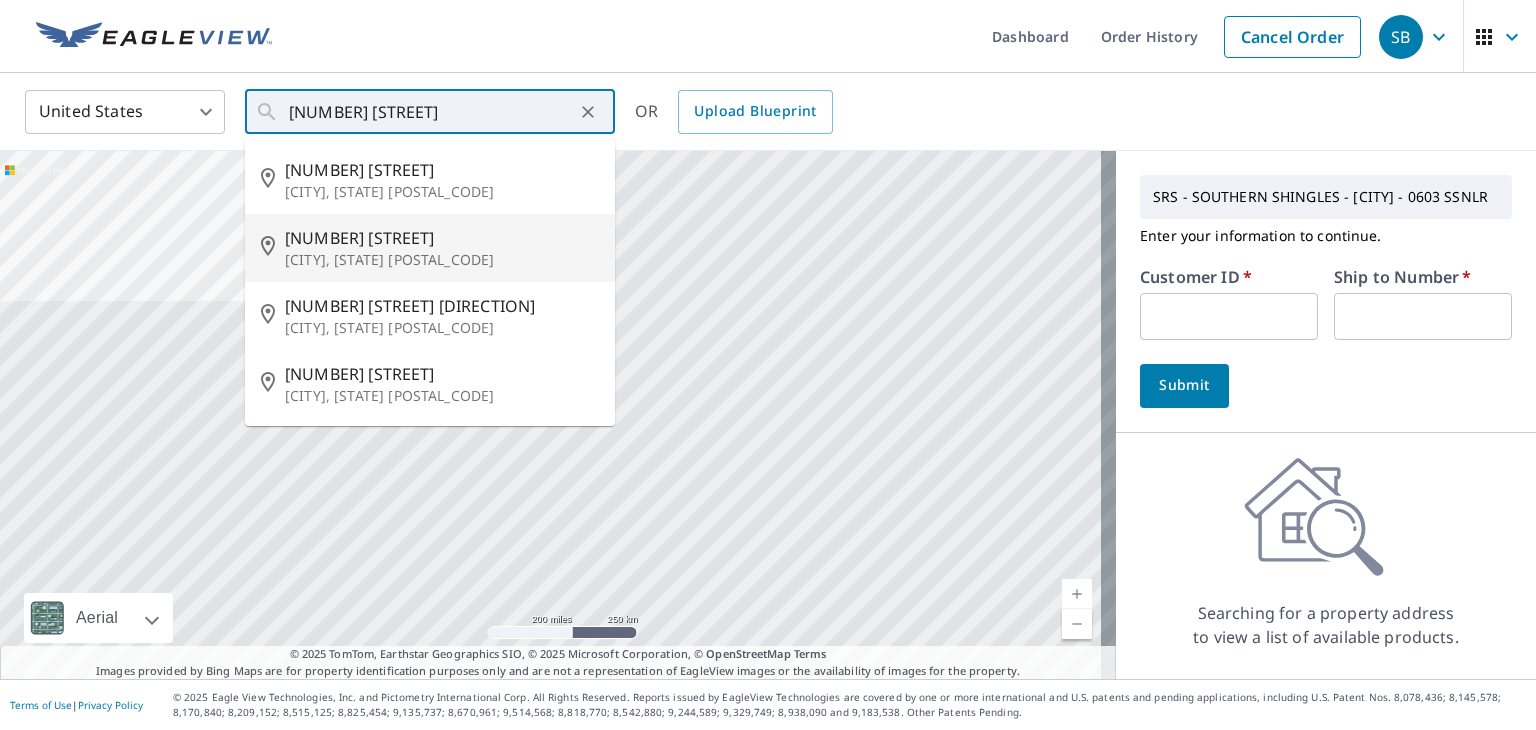 type on "[NUMBER] [STREET] [CITY], [STATE] [POSTAL_CODE]" 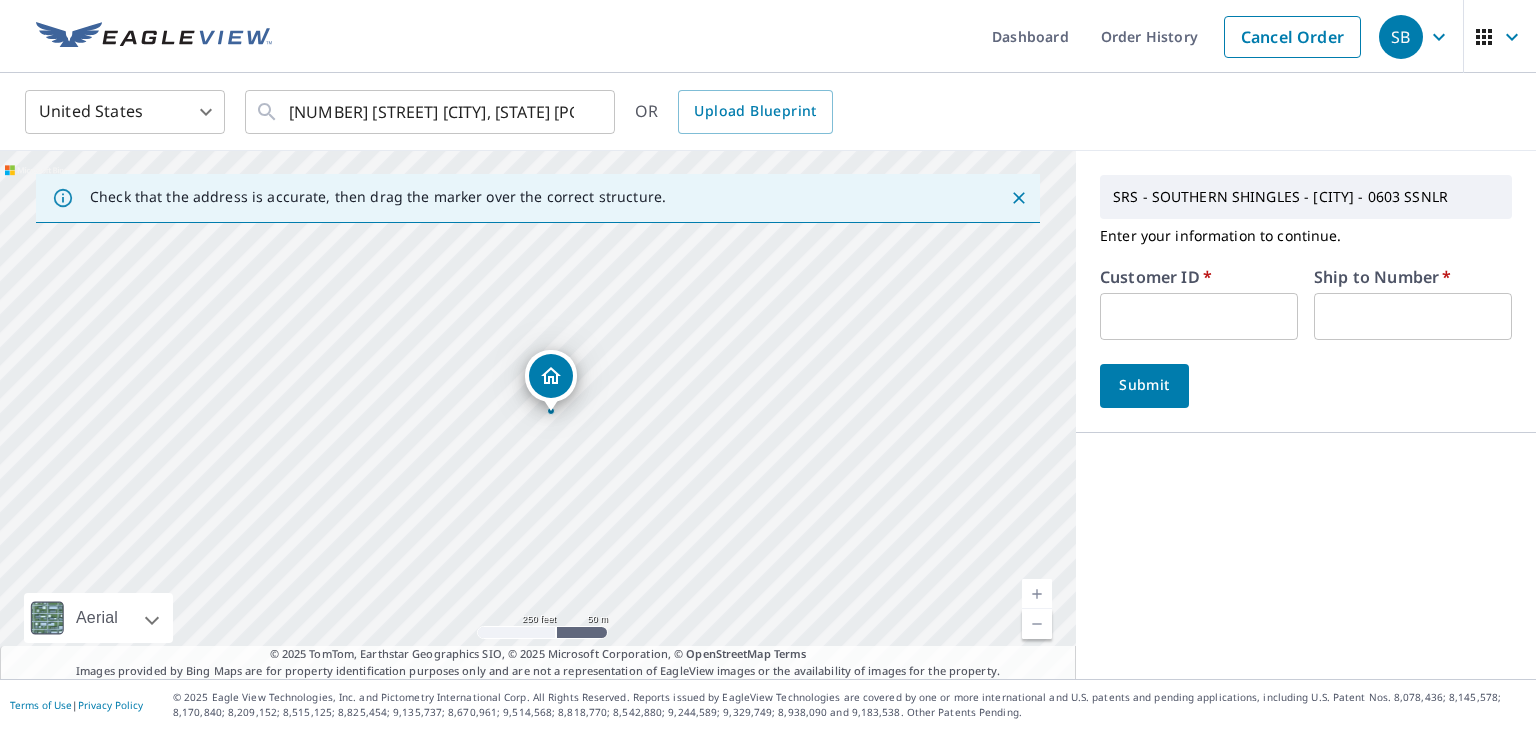 click at bounding box center (1199, 316) 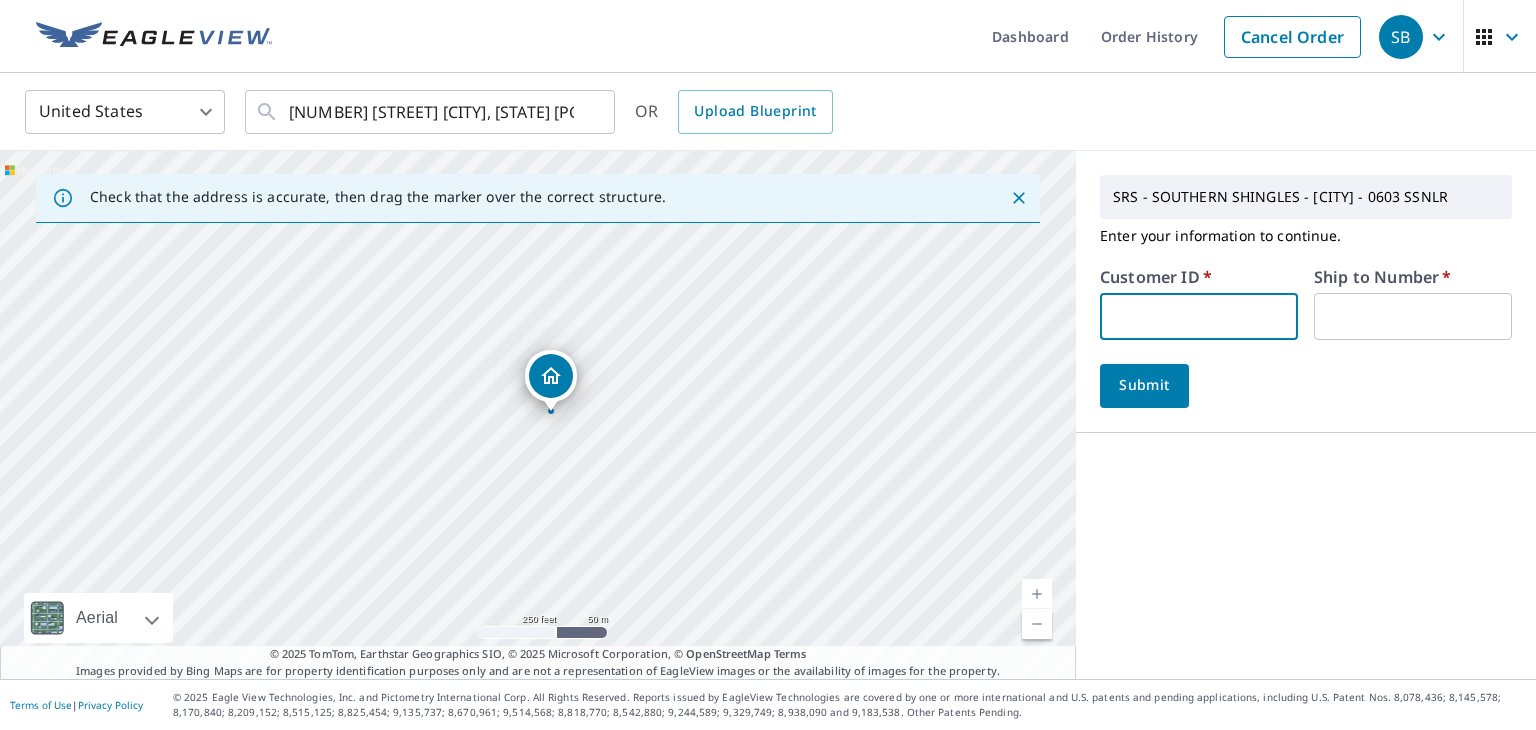 type on "mid257" 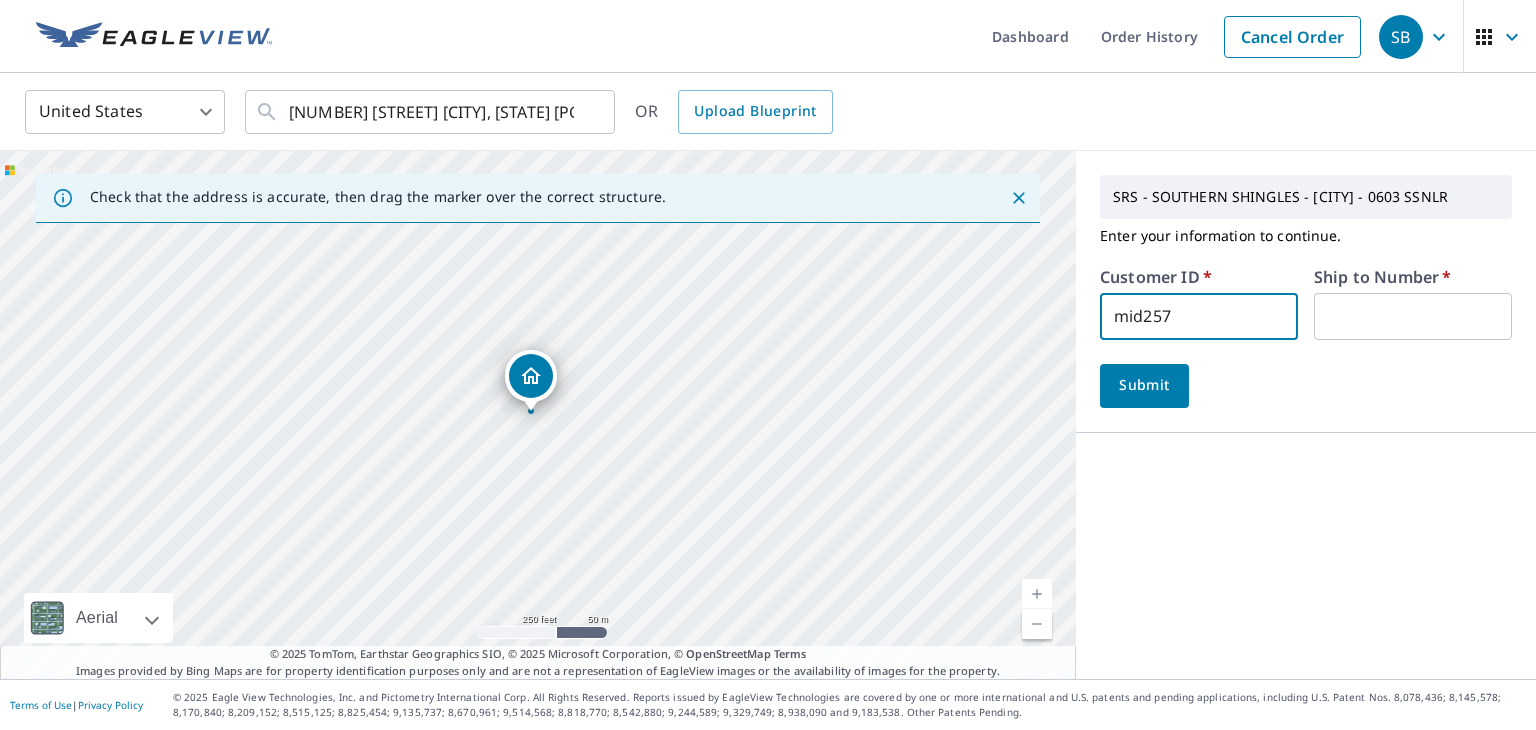 click at bounding box center (1413, 316) 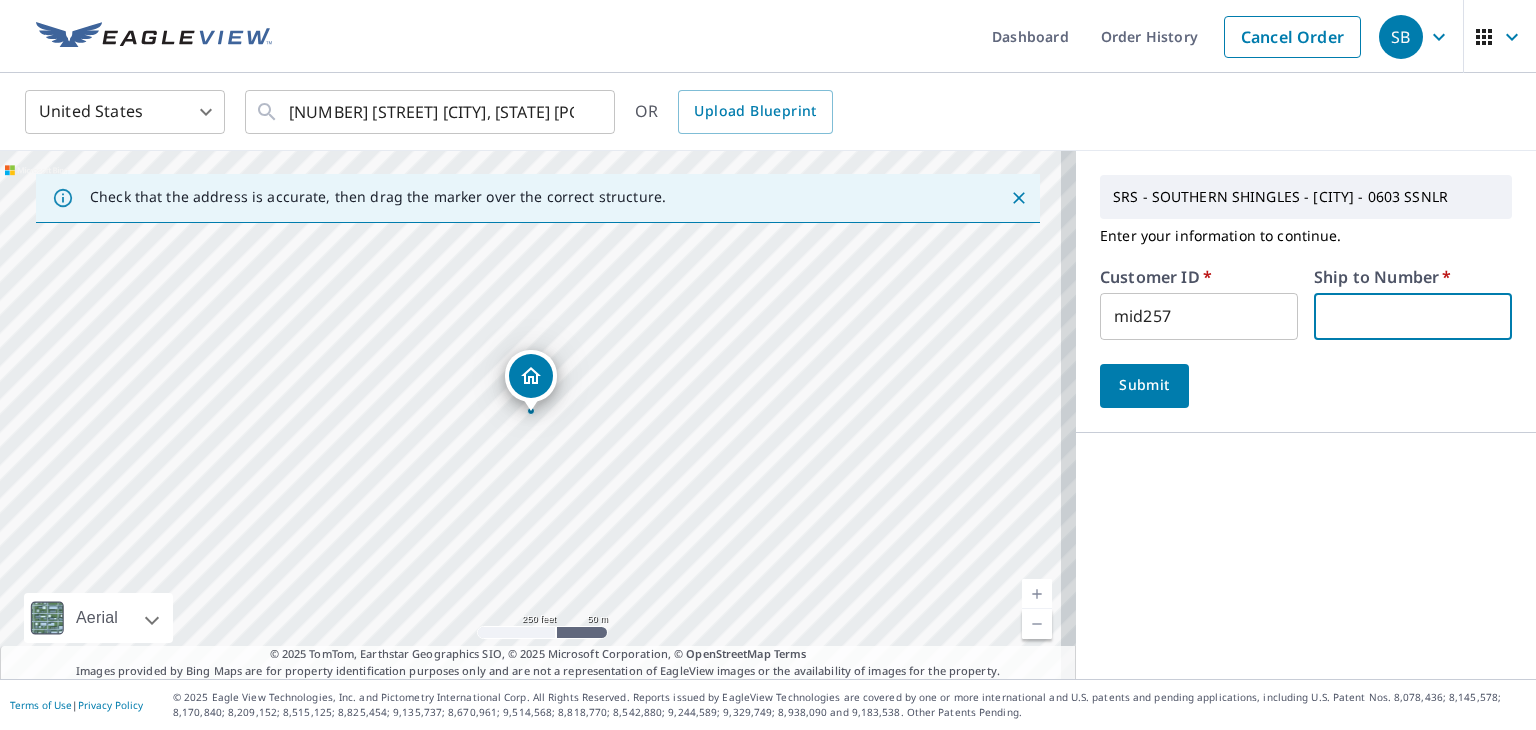 type on "1" 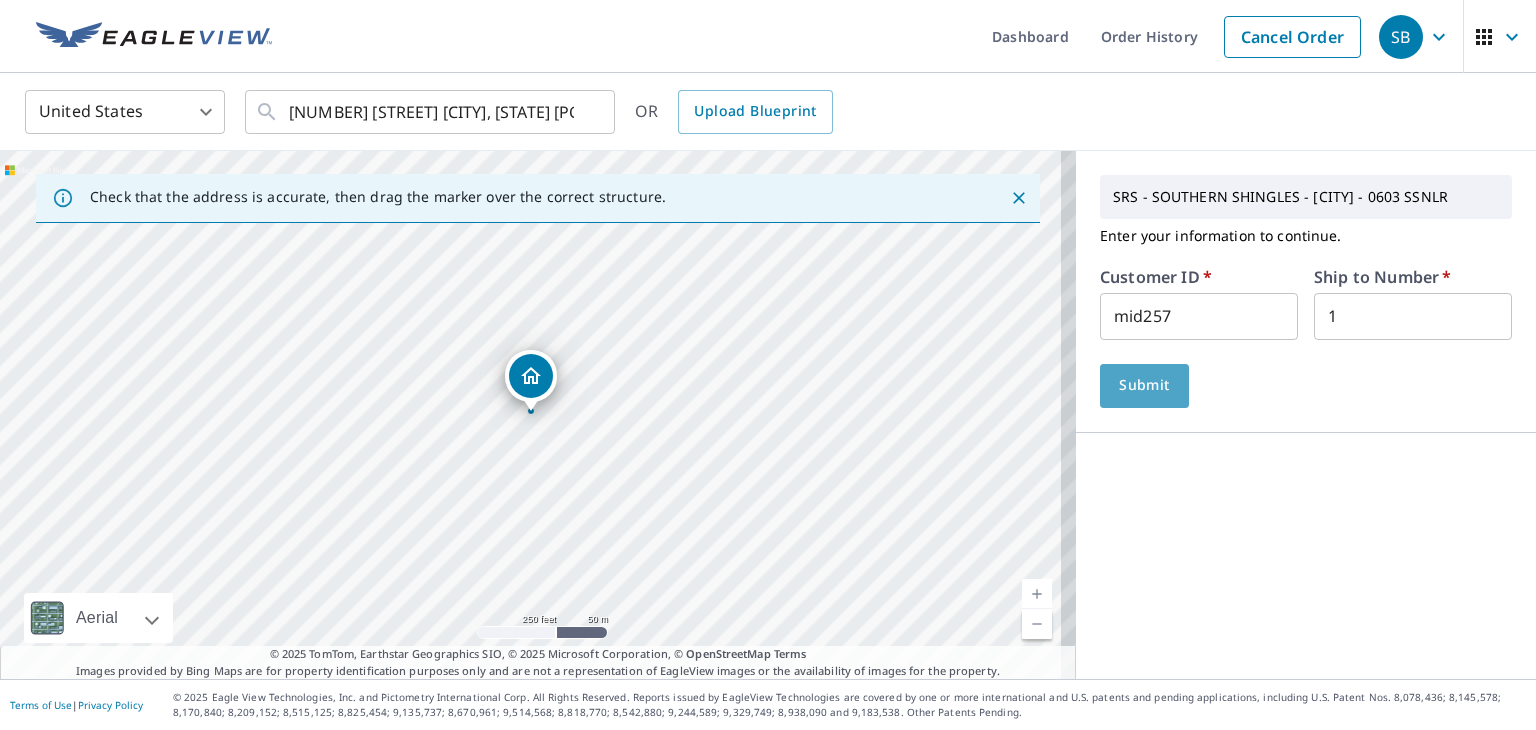 click on "Submit" at bounding box center (1144, 385) 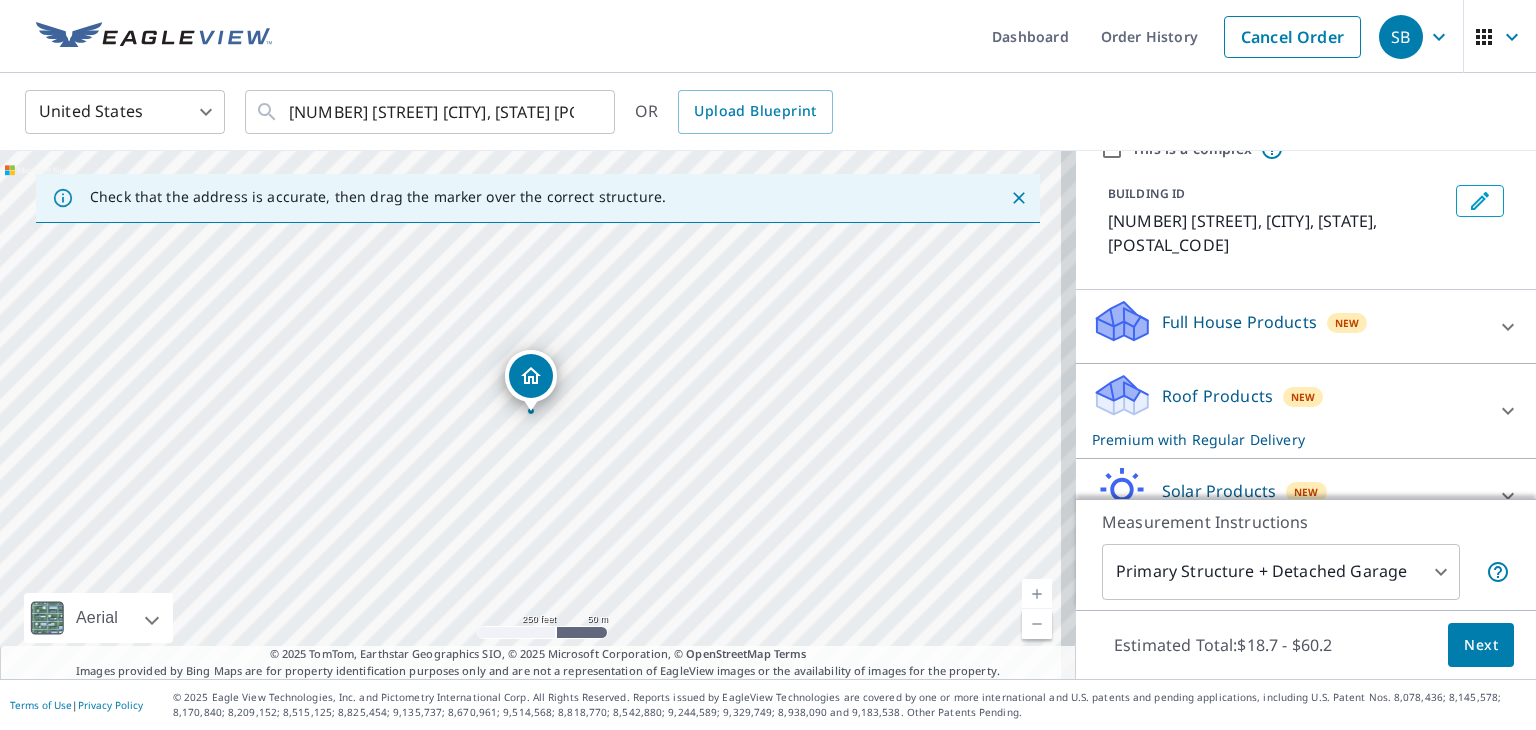 scroll, scrollTop: 300, scrollLeft: 0, axis: vertical 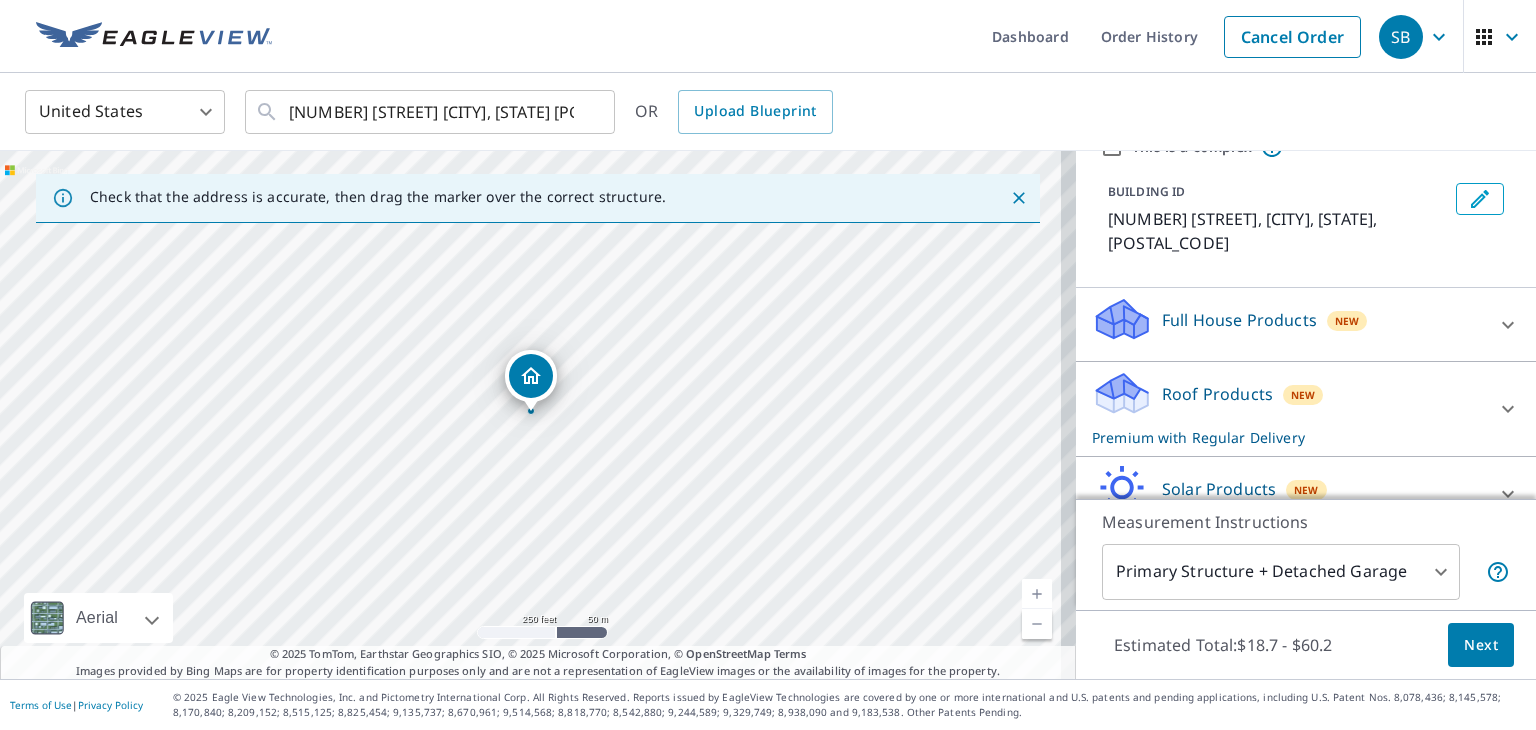 click 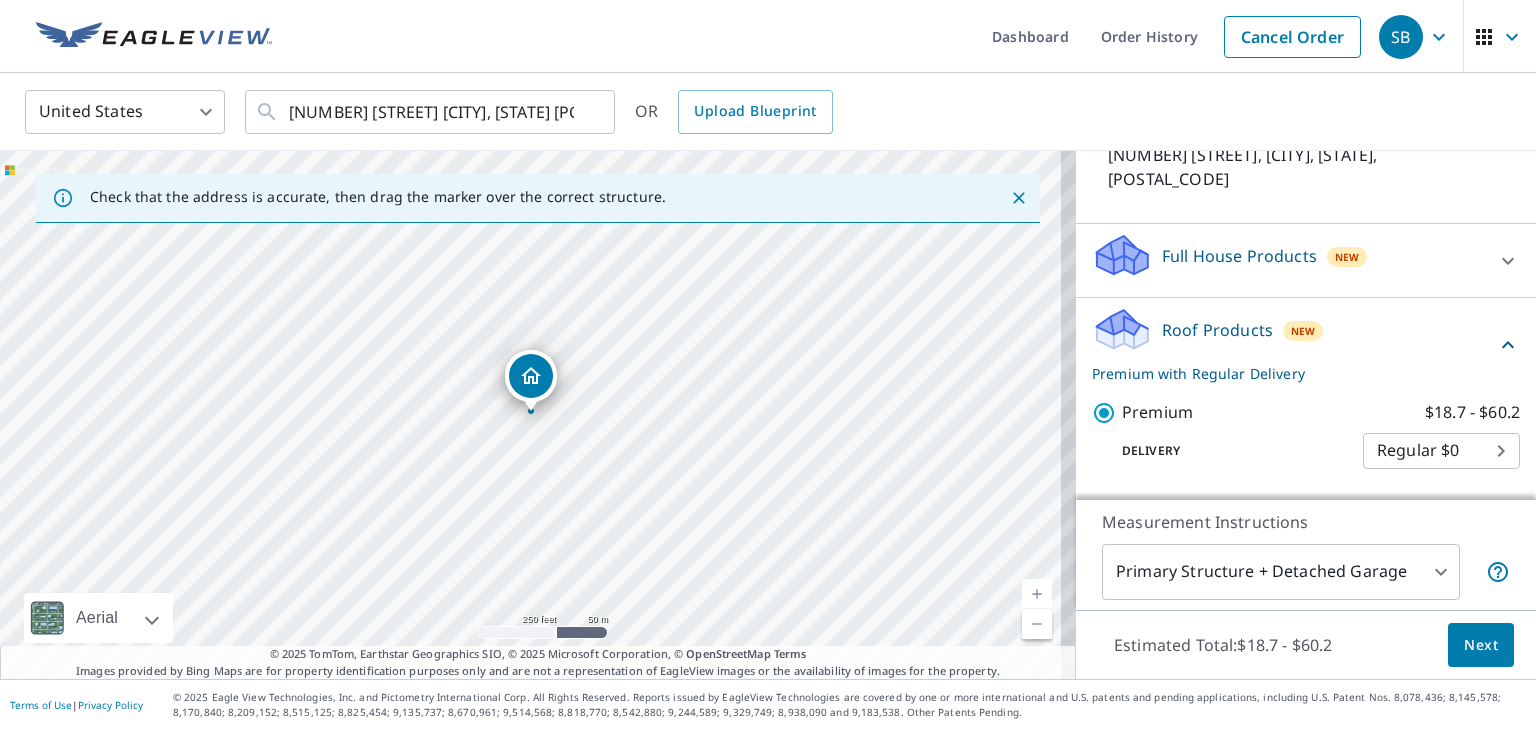 scroll, scrollTop: 400, scrollLeft: 0, axis: vertical 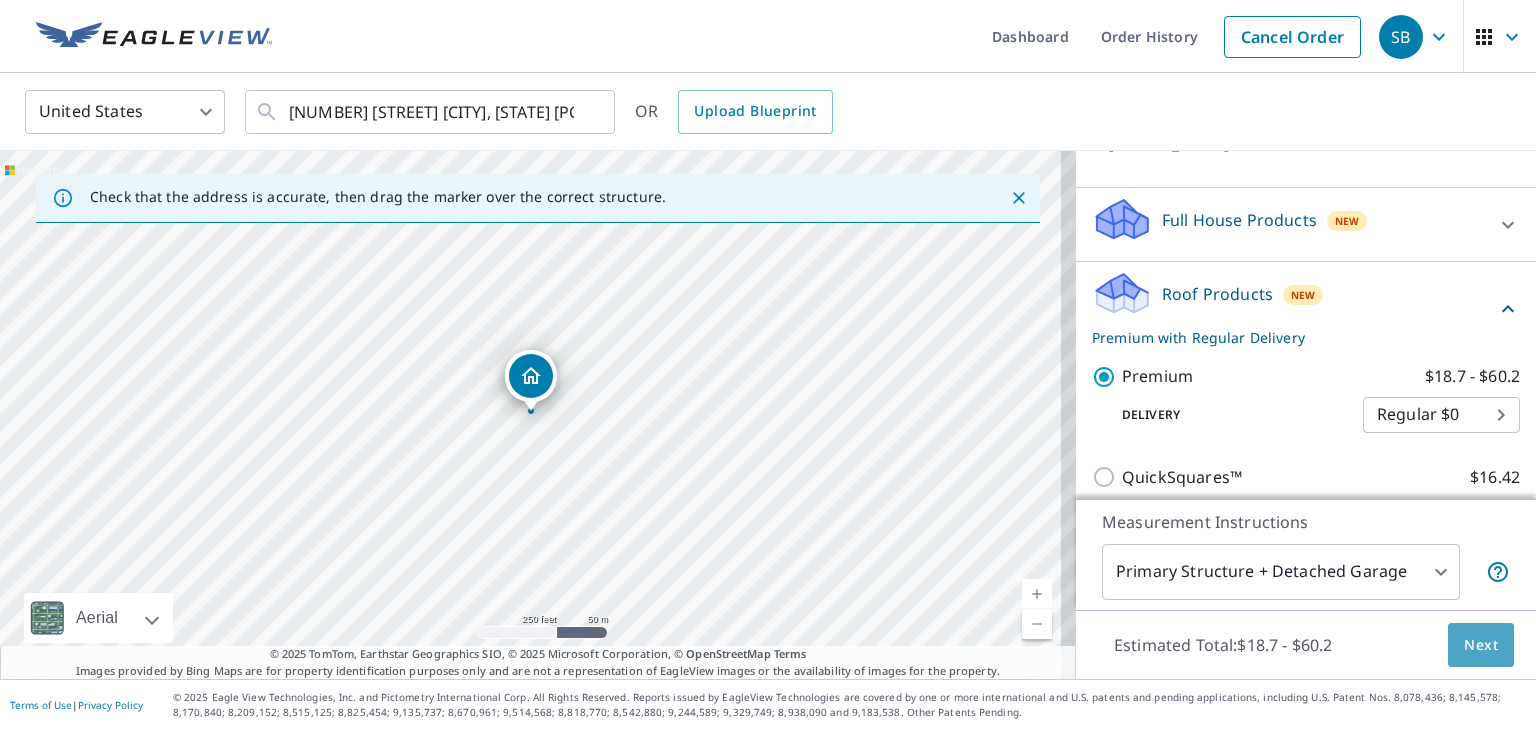 click on "Next" at bounding box center (1481, 645) 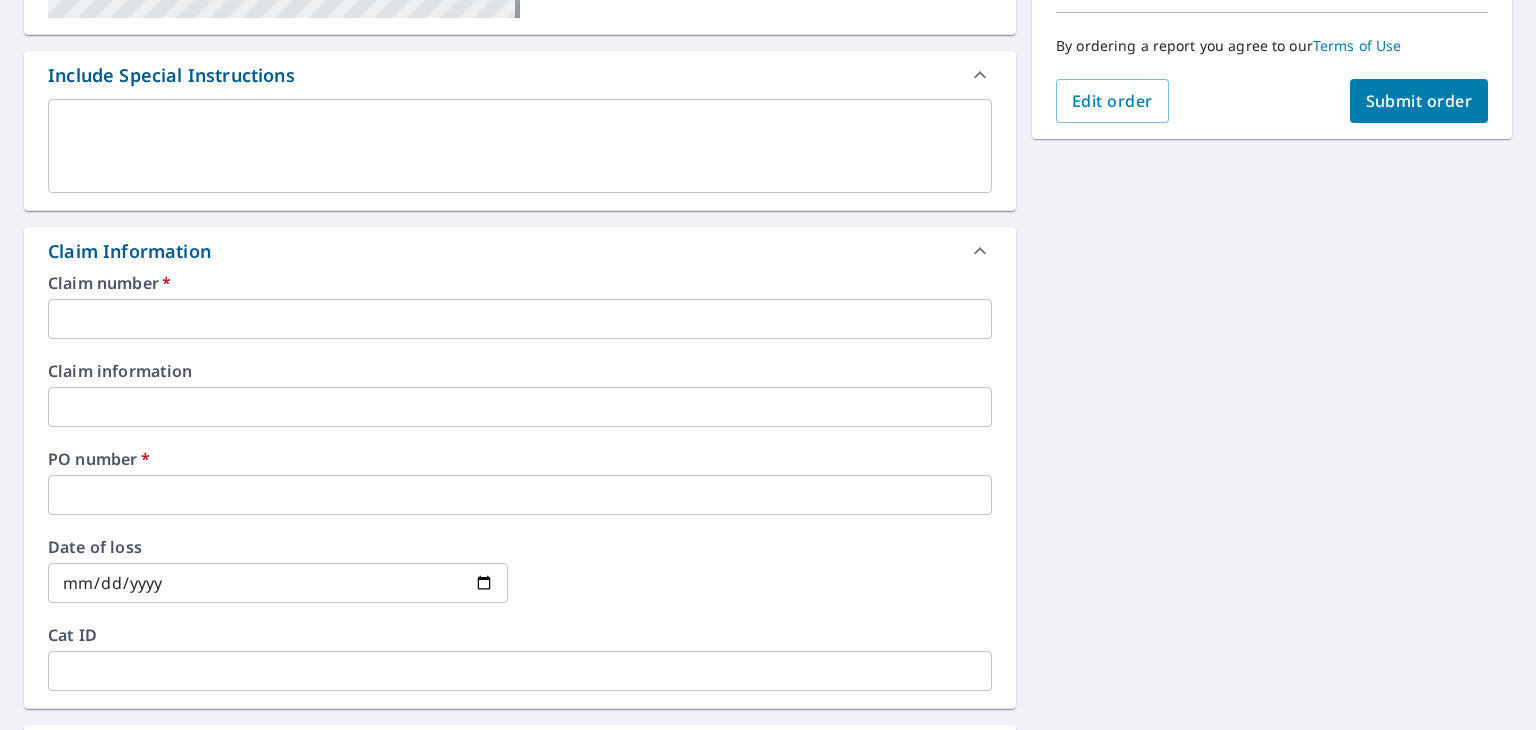 scroll, scrollTop: 500, scrollLeft: 0, axis: vertical 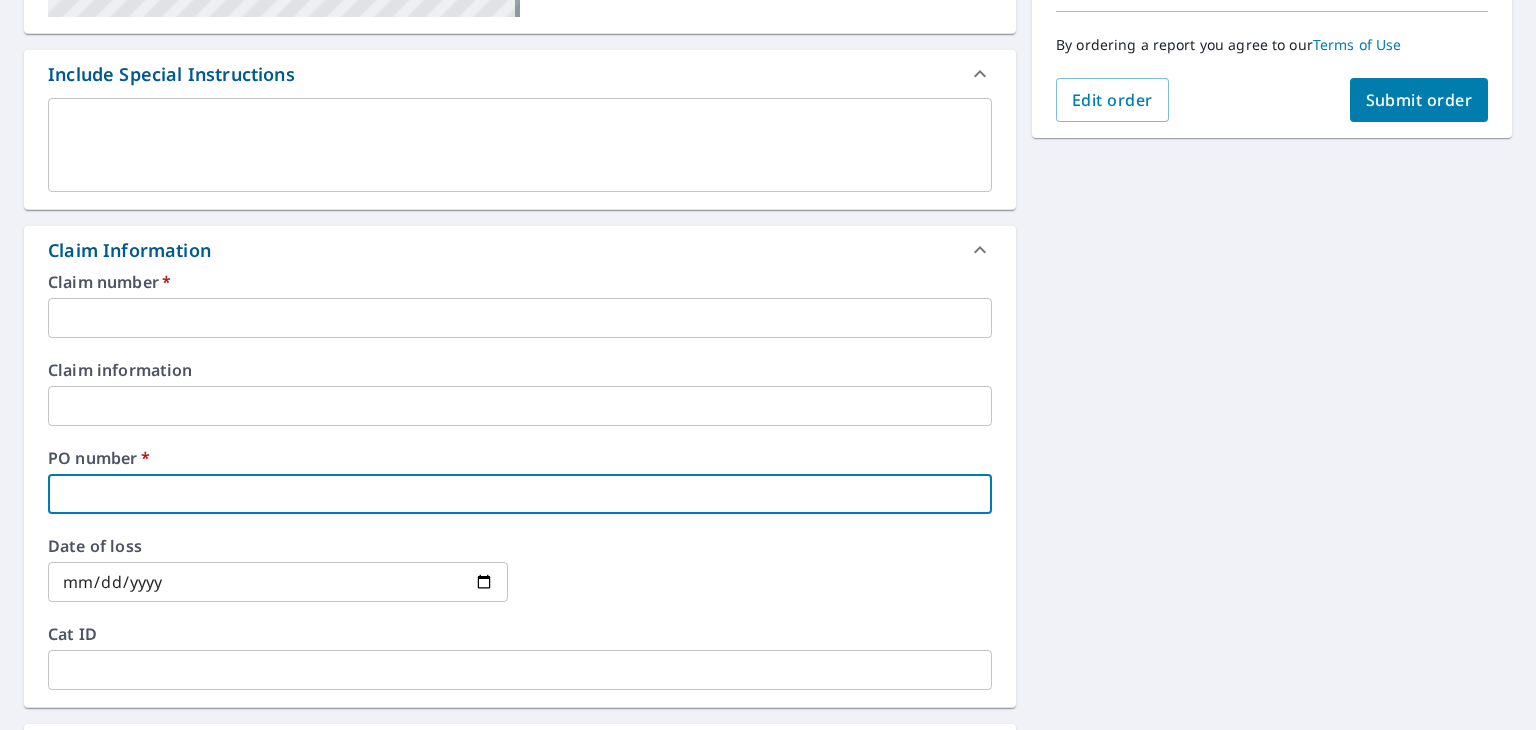 click at bounding box center (520, 494) 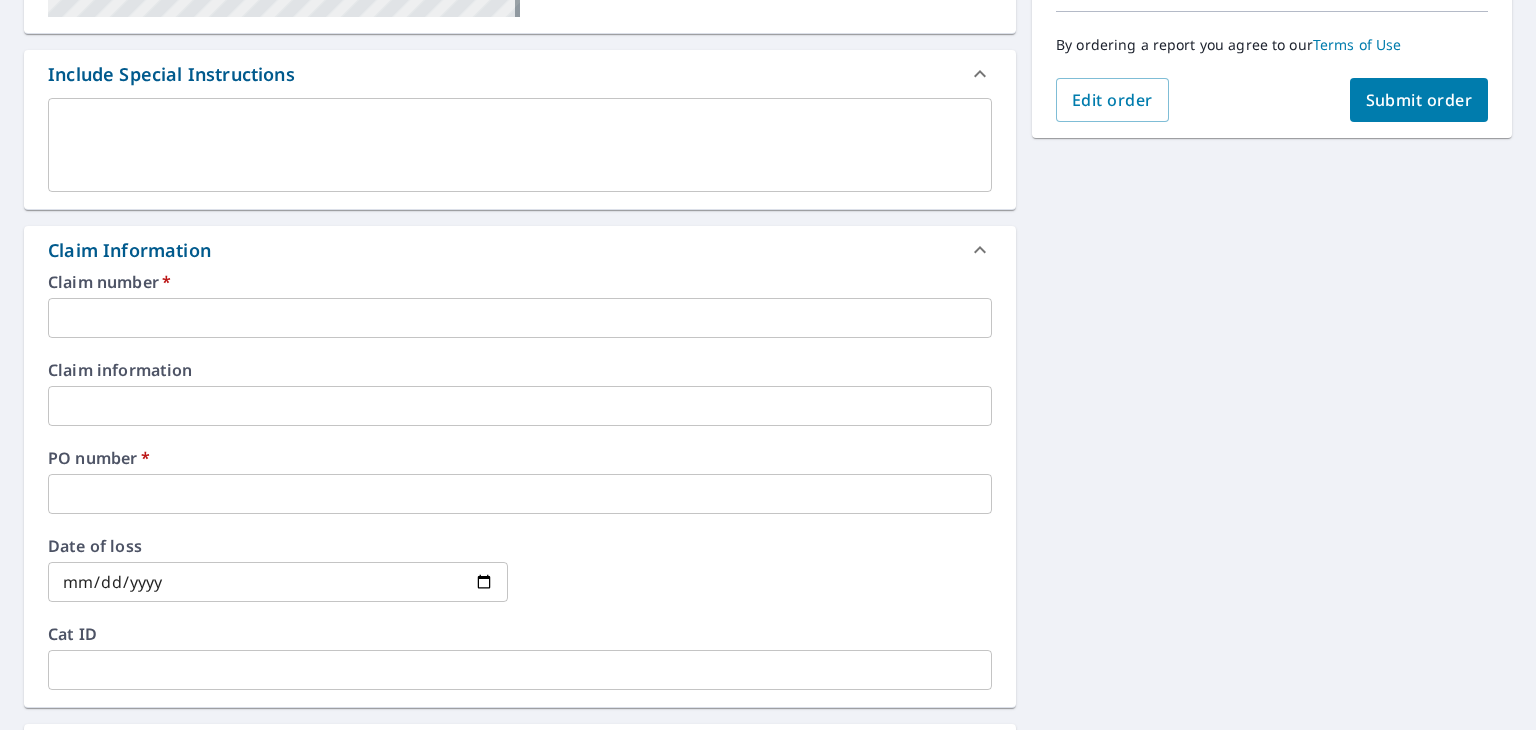 click on "[NUMBER] [STREET], [CITY], [STATE], [POSTAL_CODE] Aerial Road A standard road map Aerial A detailed look from above Labels Labels 250 feet 50 m © 2025 TomTom, © Vexcel Imaging, © 2025 Microsoft Corporation,  © OpenStreetMap Terms PROPERTY TYPE Residential BUILDING ID [NUMBER] [STREET], [CITY], [STATE], [POSTAL_CODE] Changes to structures in last 4 years ( renovations, additions, etc. ) Include Special Instructions x ​ Claim Information Claim number   * ​ Claim information ​ PO number   * ​ Date of loss ​ Cat ID ​ Email Recipients Your reports will be sent to  [EMAIL].  Edit Contact Information. Send a copy of the report to: [EMAIL] ​ Substitutions and Customization Roof measurement report substitutions If a Premium Report is unavailable send me an Extended Coverage 3D Report: Yes No Ask If an Extended Coverage 3D Report is unavailable send me an Extended Coverage 2D Report: Yes No Ask If a Residential/Multi-Family Report is unavailable send me a Commercial Report: Yes No Ask" at bounding box center [768, 418] 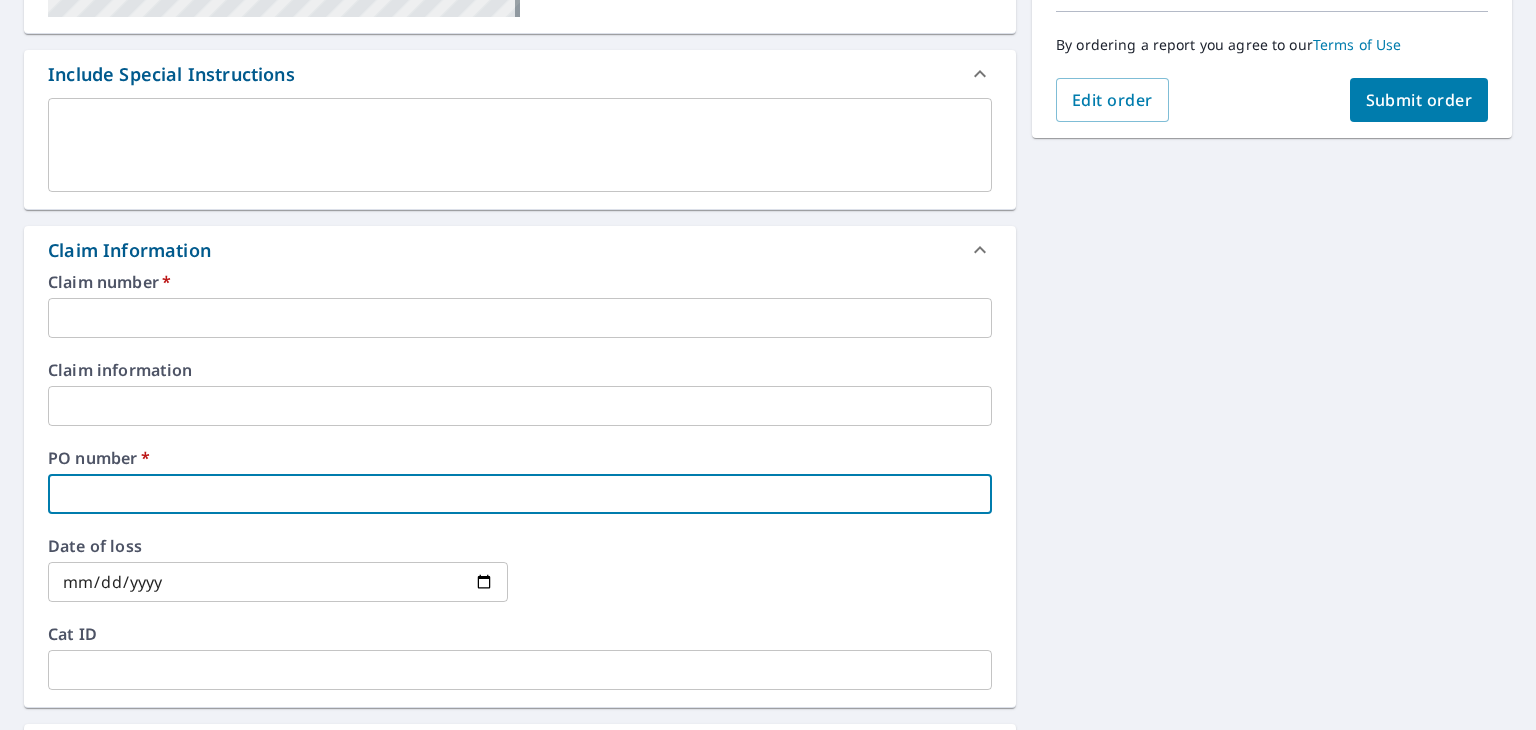 click at bounding box center (520, 494) 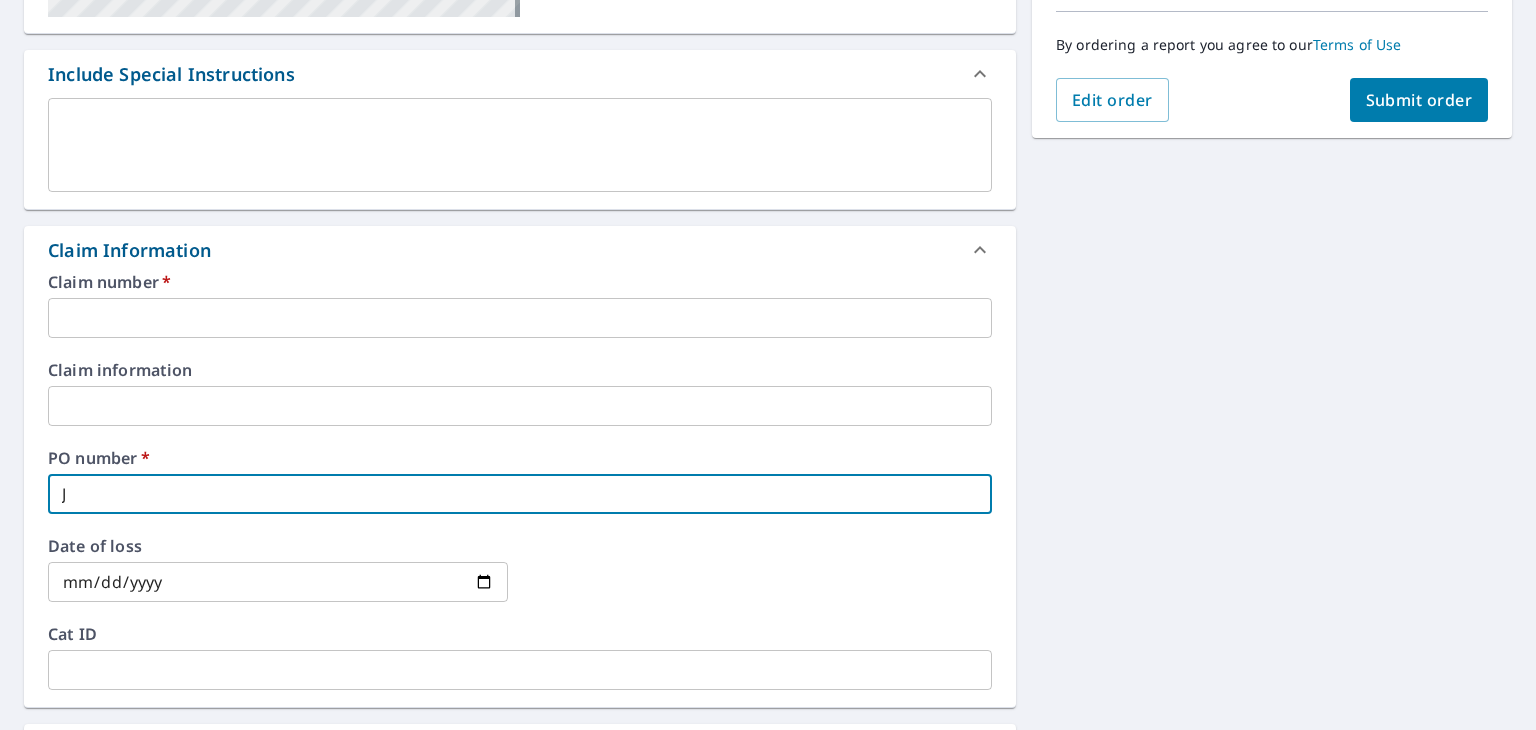 type on "JI" 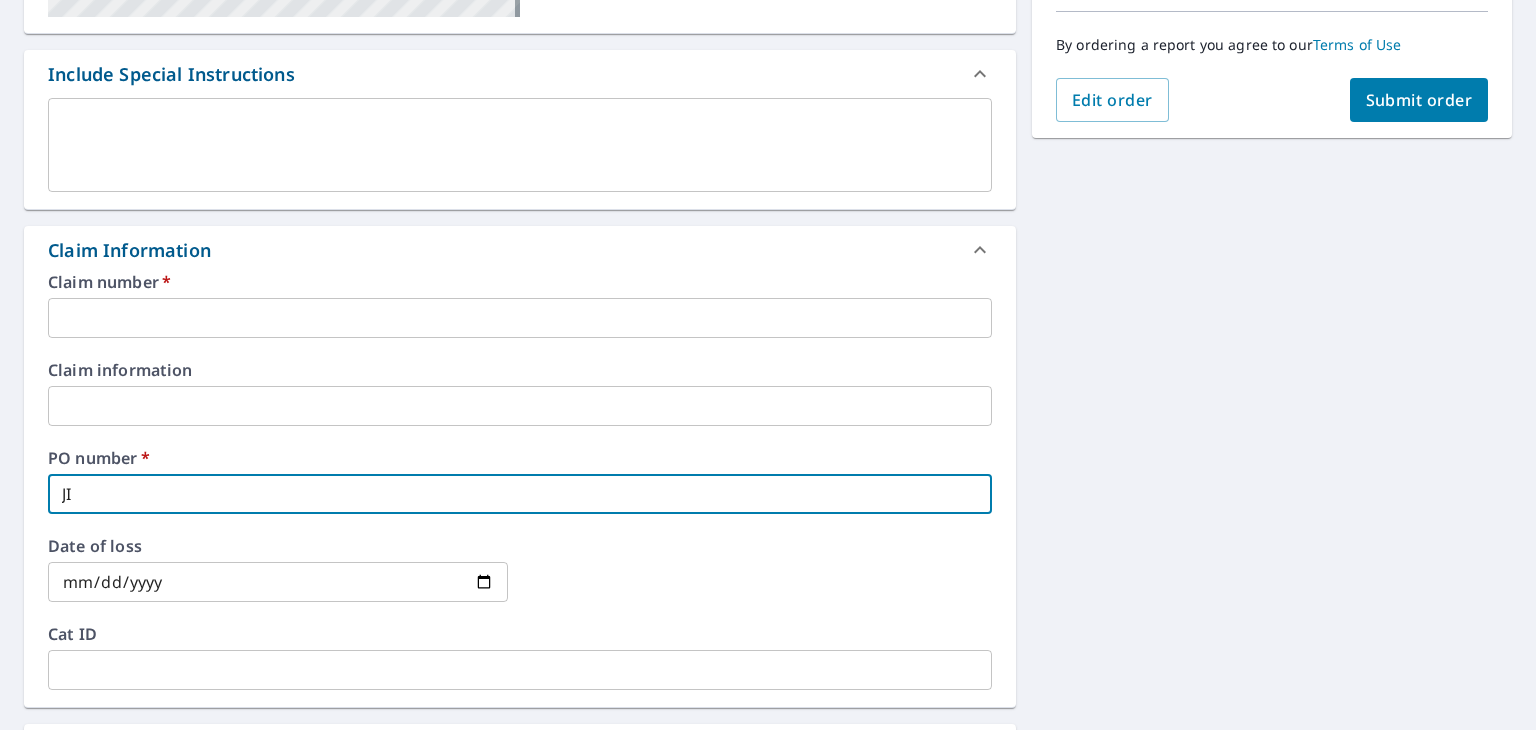 type on "[FIRST]" 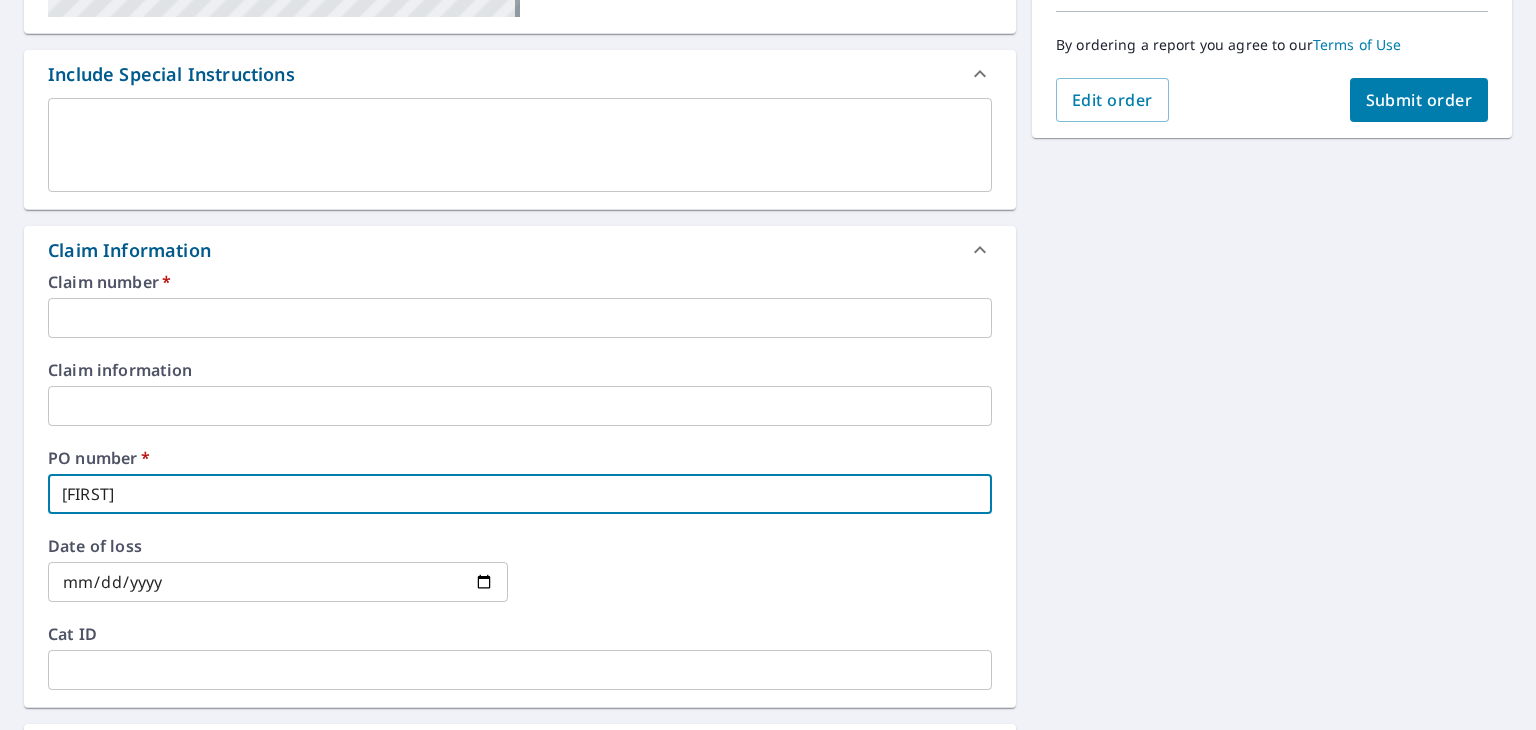 type on "[FIRST]" 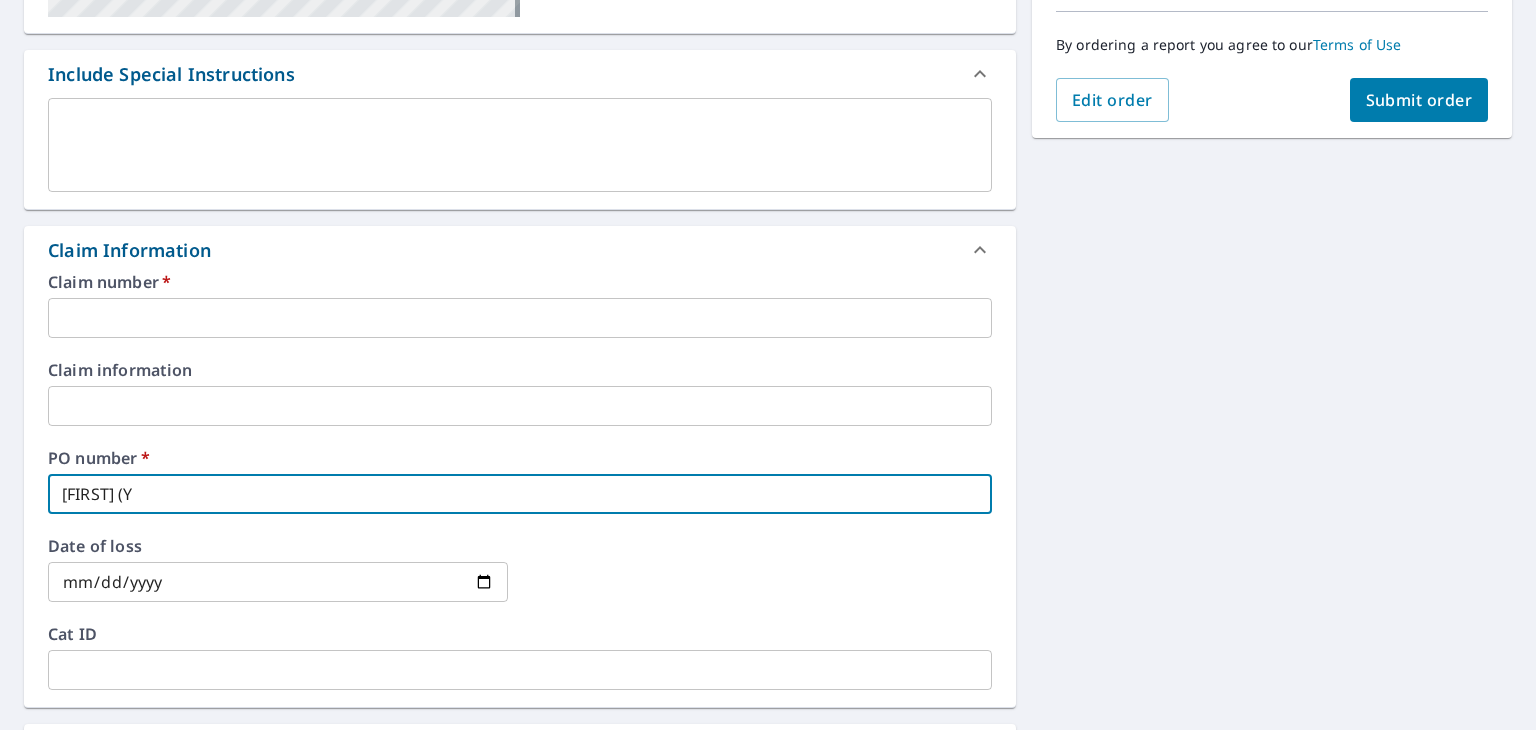 type on "[FIRST] (YH" 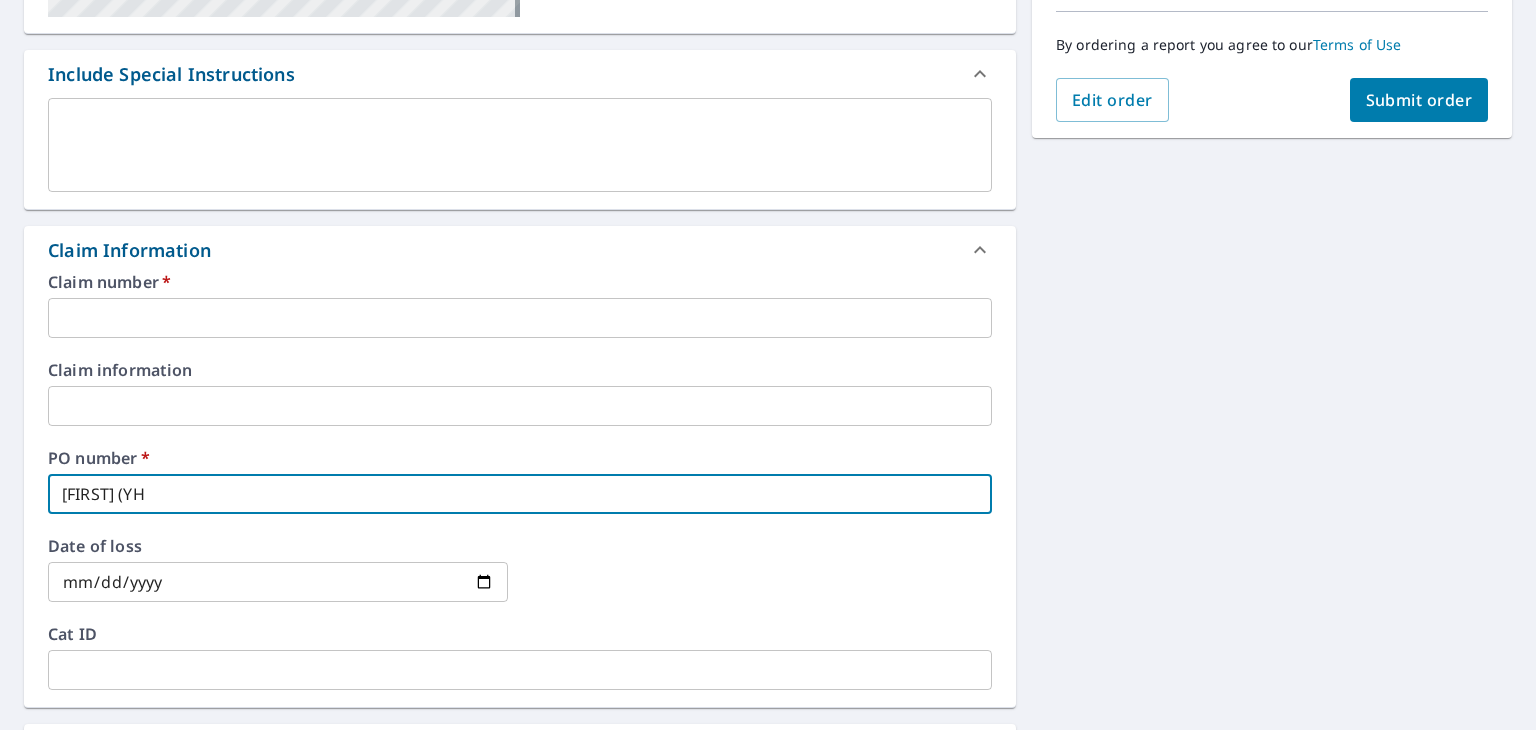 type on "[FIRST] (YHA" 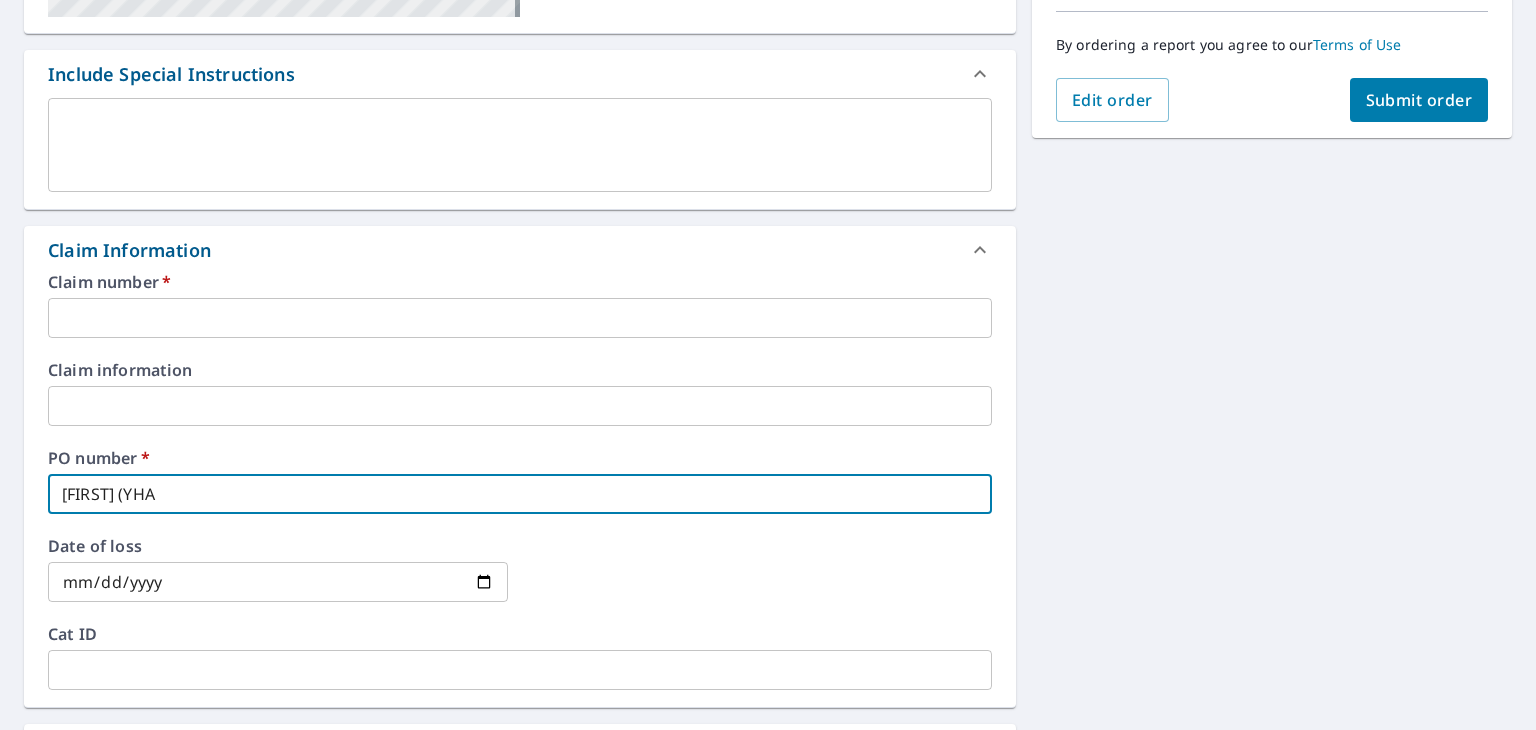 checkbox on "true" 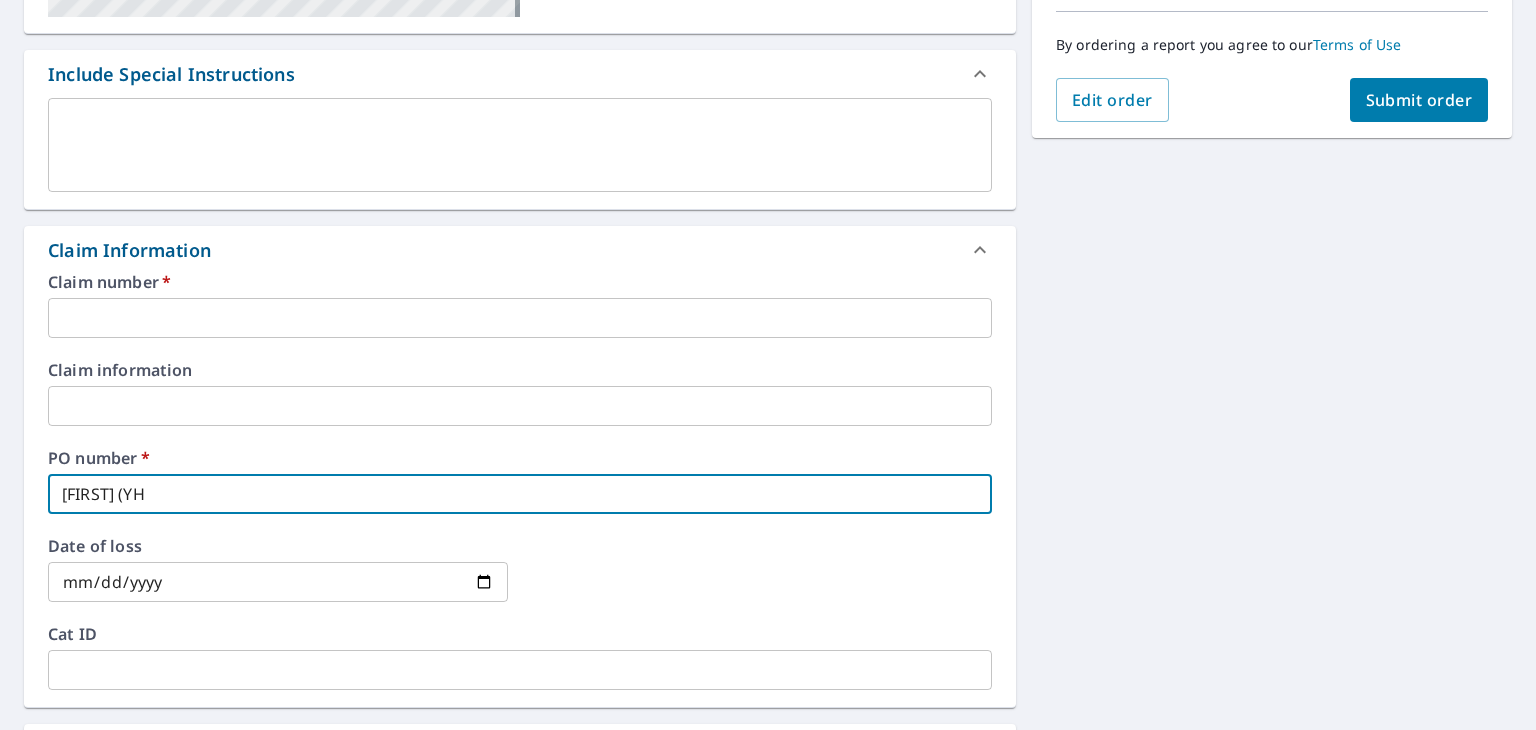 type on "[FIRST] (Y" 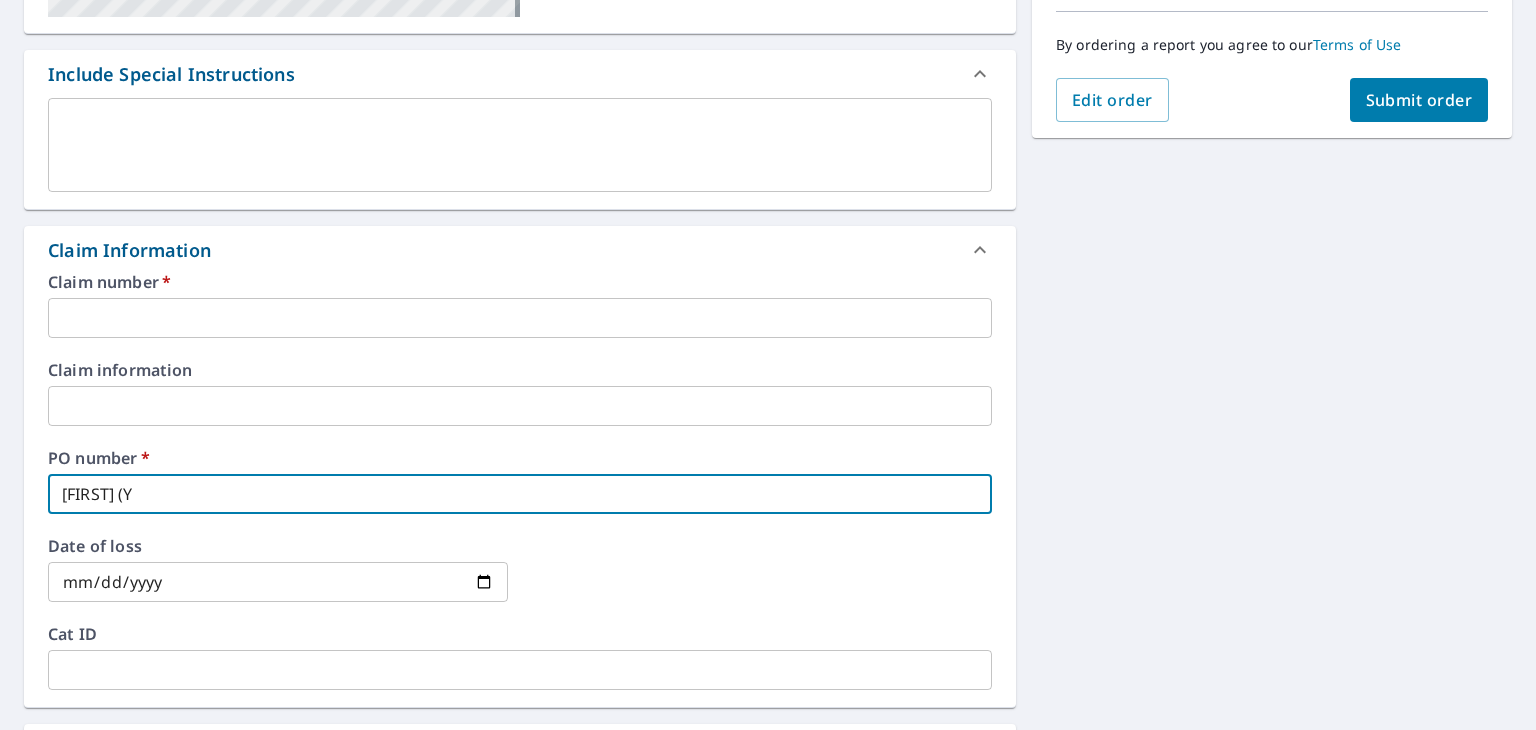 type on "[FIRST] (" 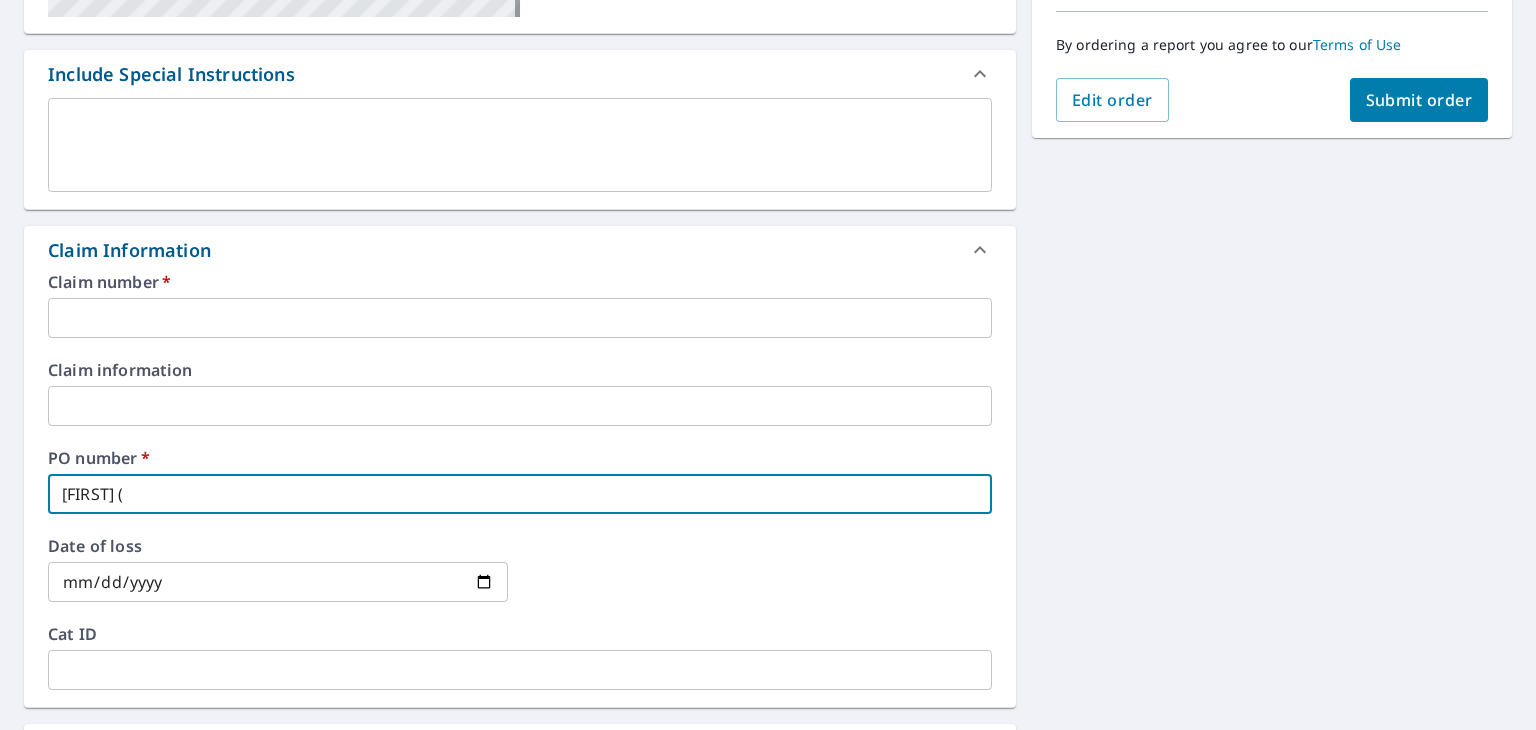 type on "[FIRST] (H" 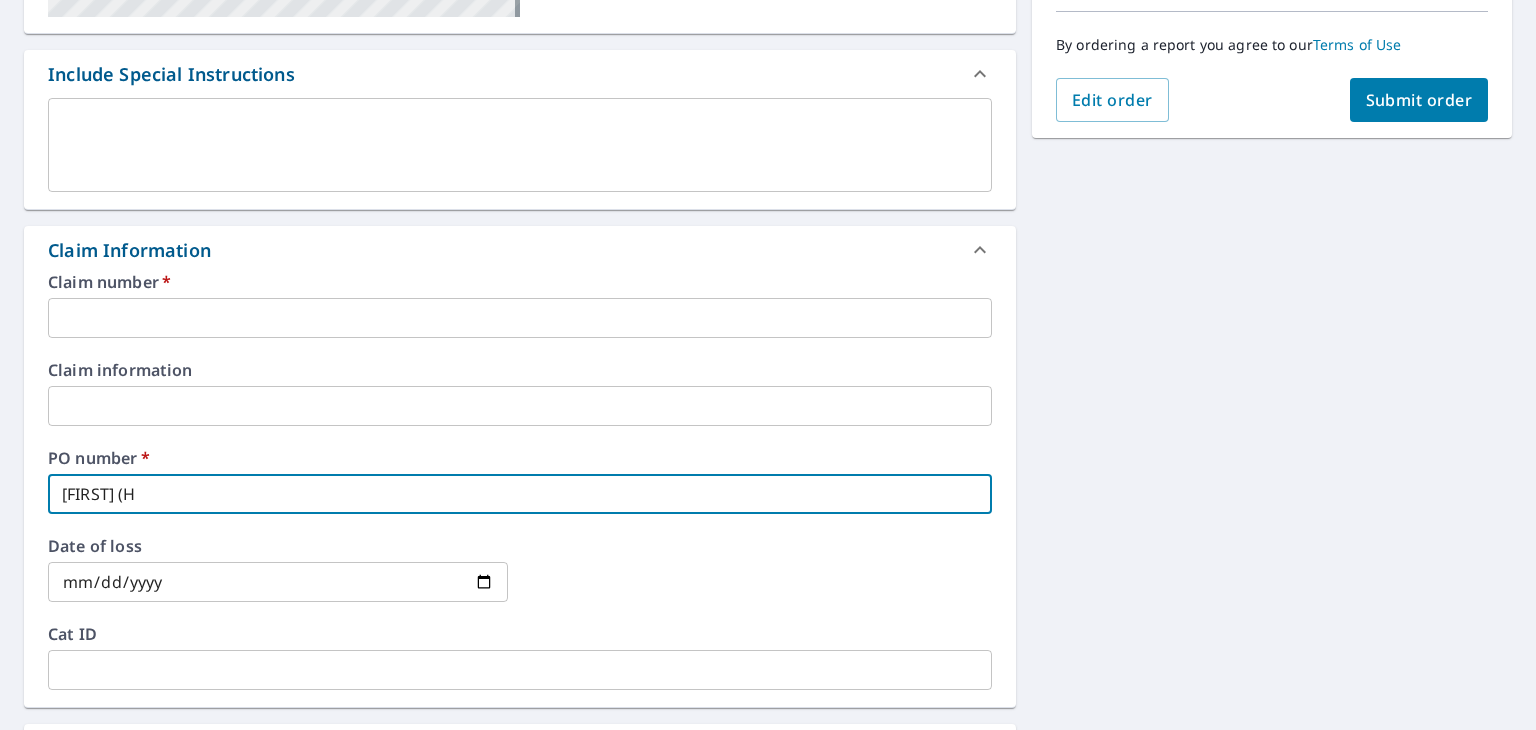 type on "[FIRST] (HA" 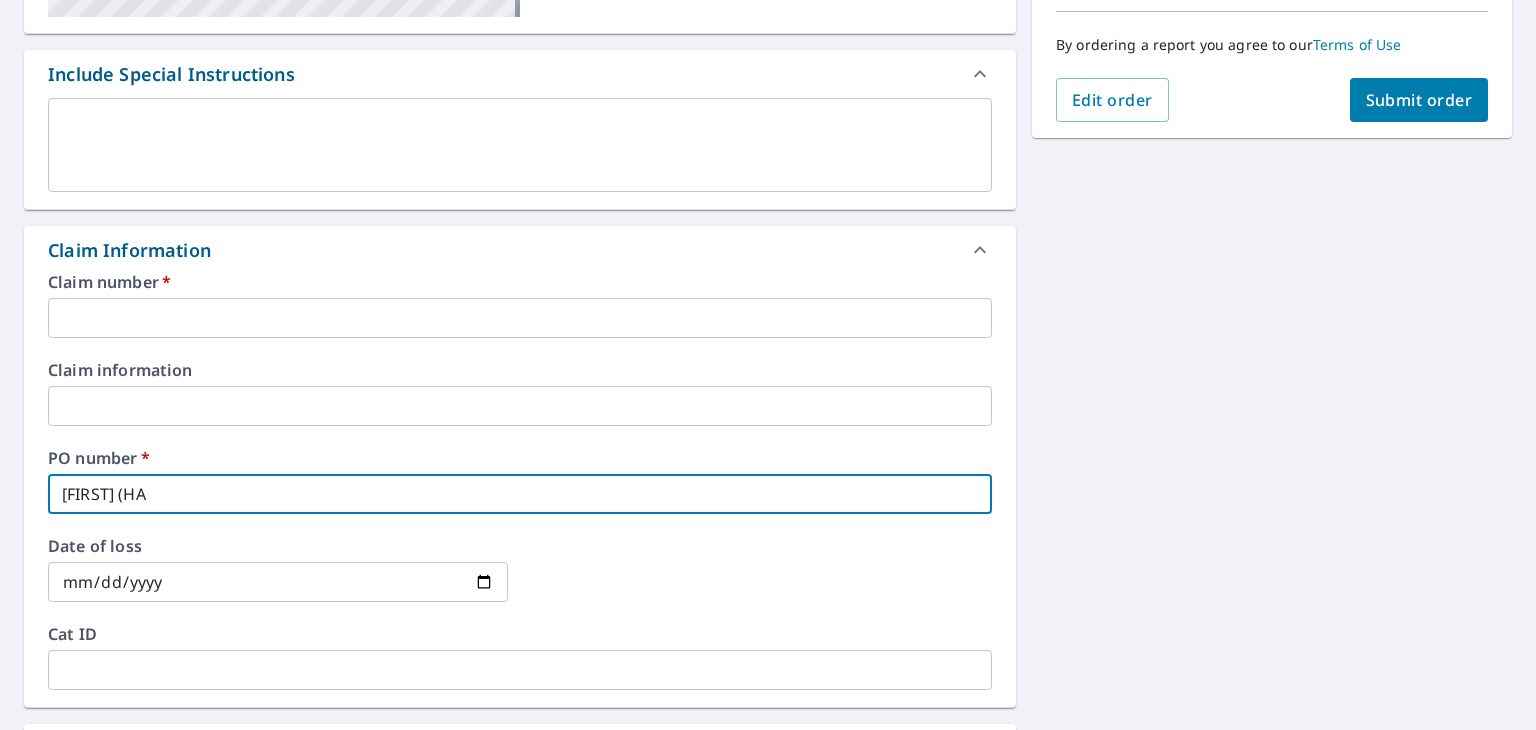 type on "[FIRST] (HAT" 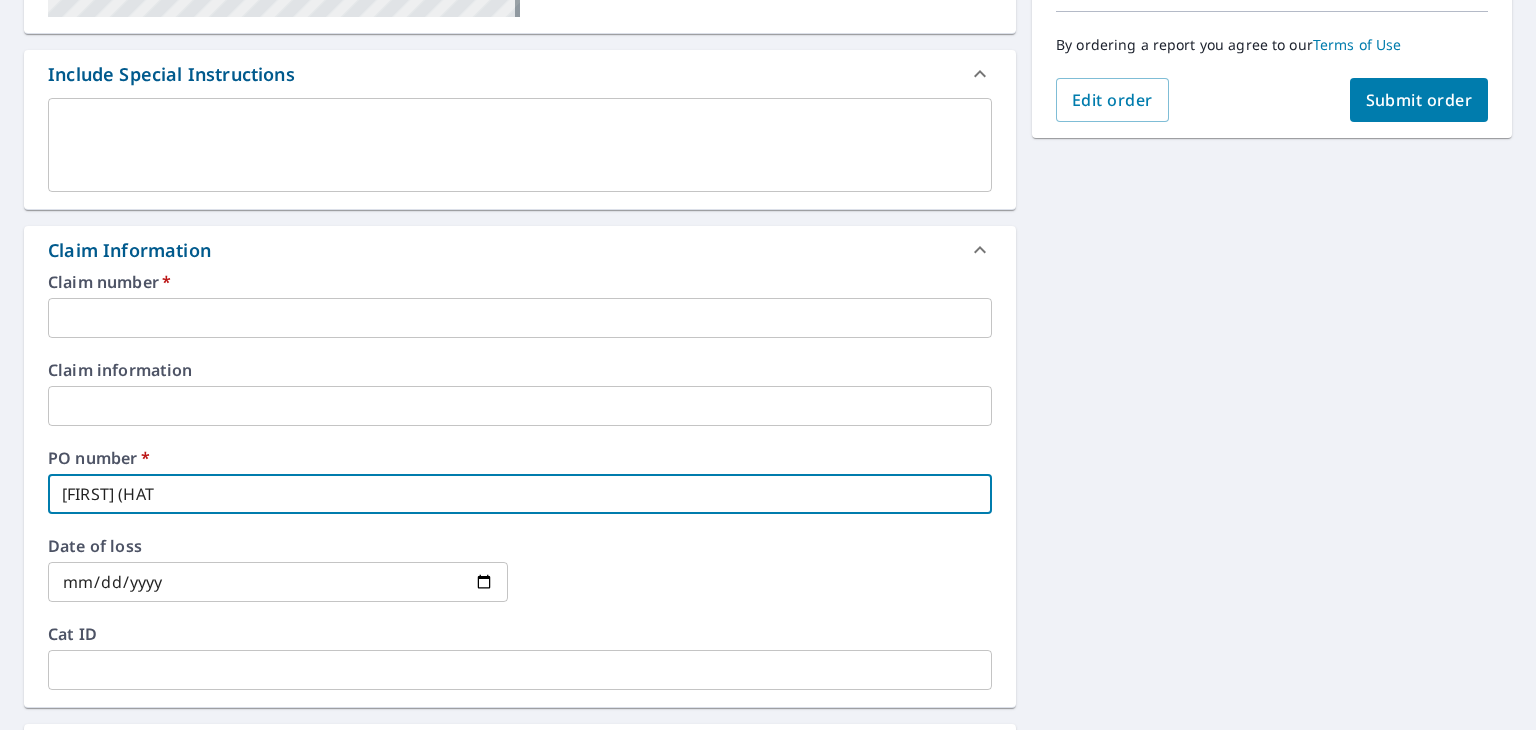 type on "[FIRST] (HATT" 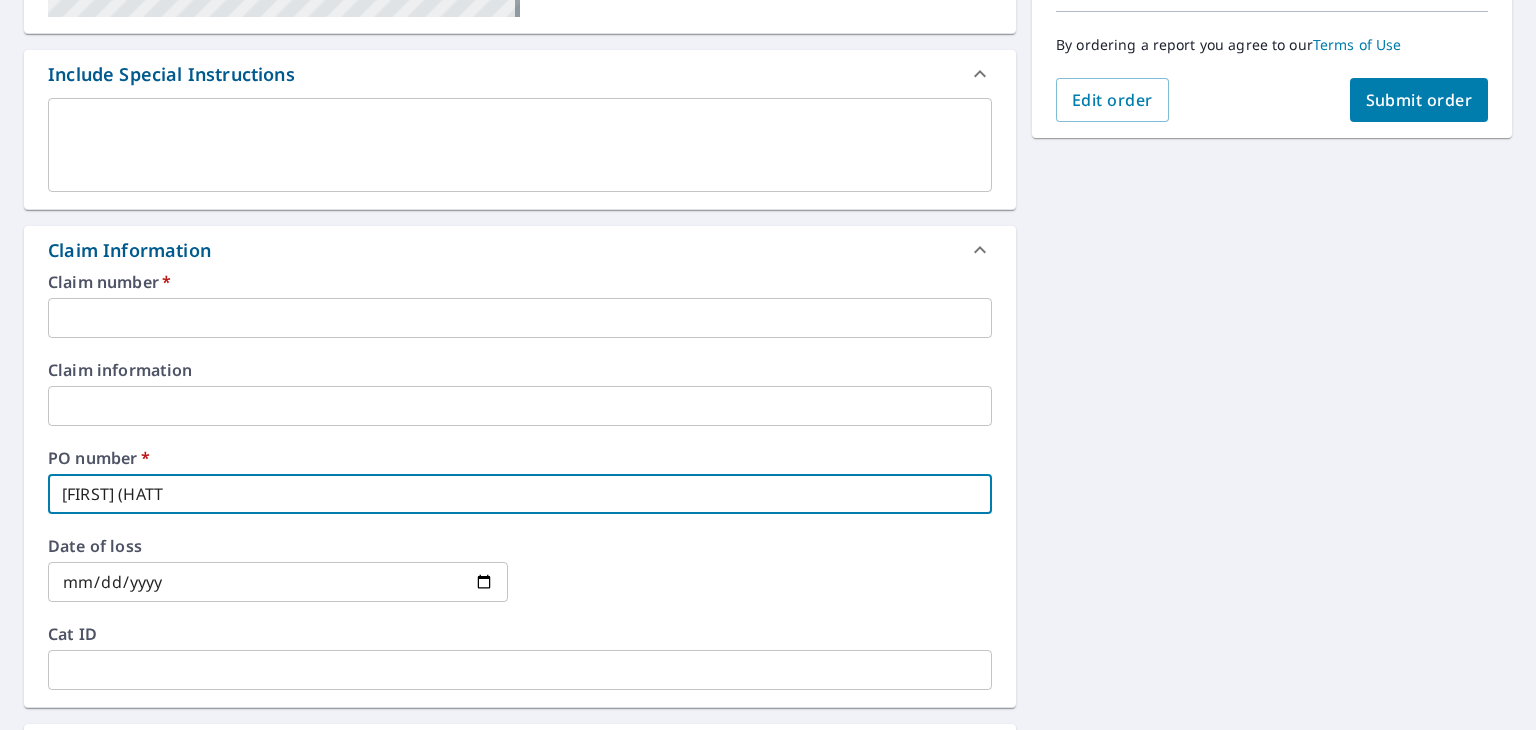 type on "[FIRST] (HATTE" 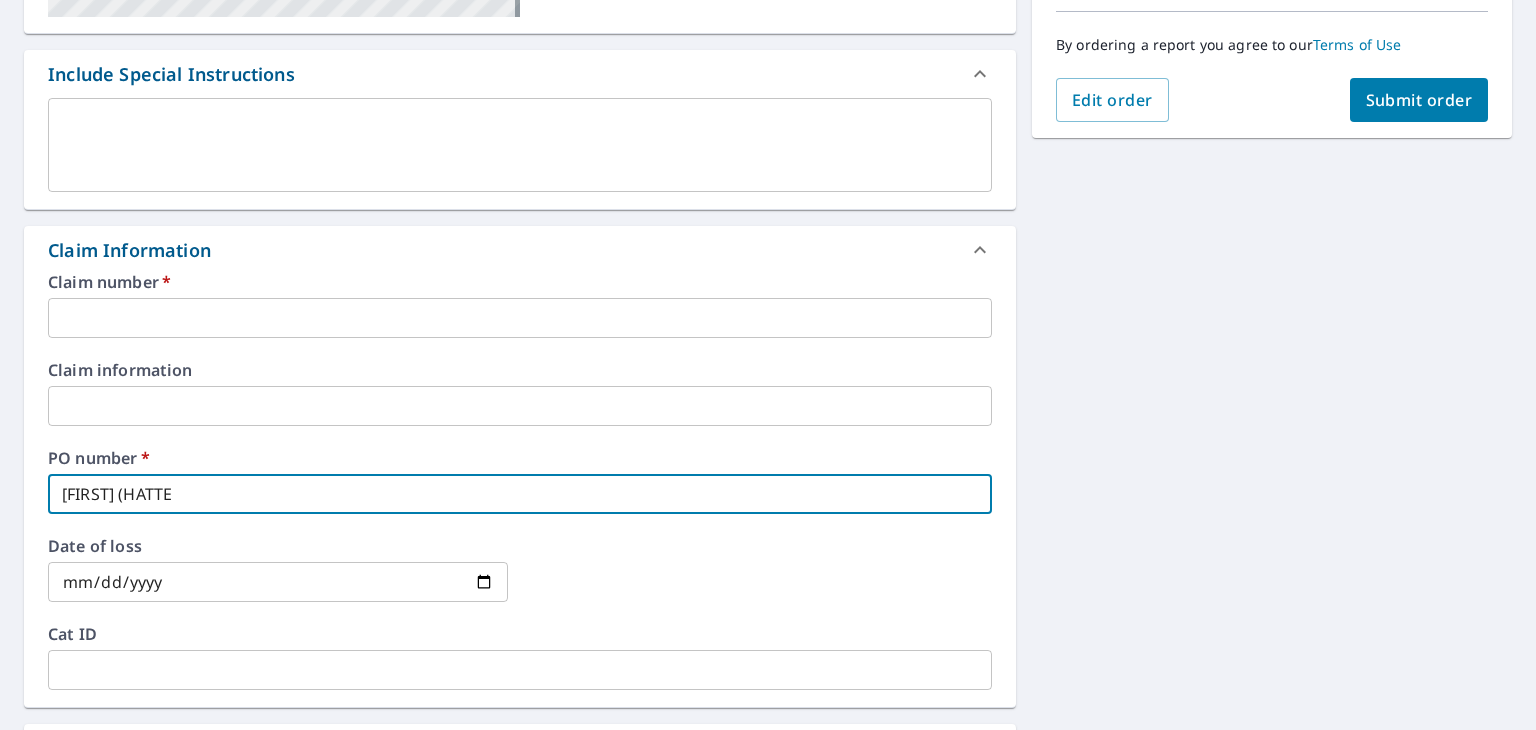 type on "[FIRST] (HATTER" 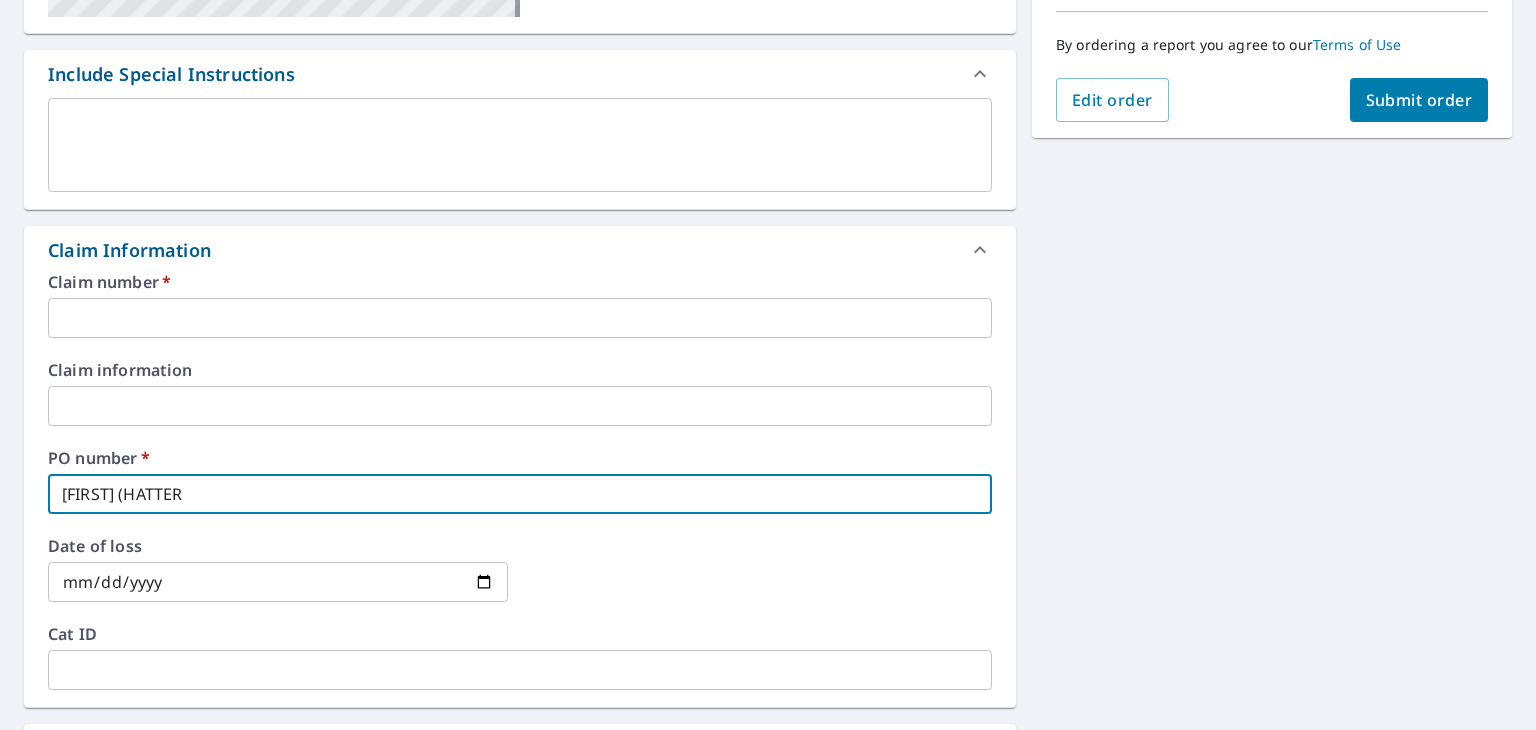 type on "[FIRST] (HATTER)" 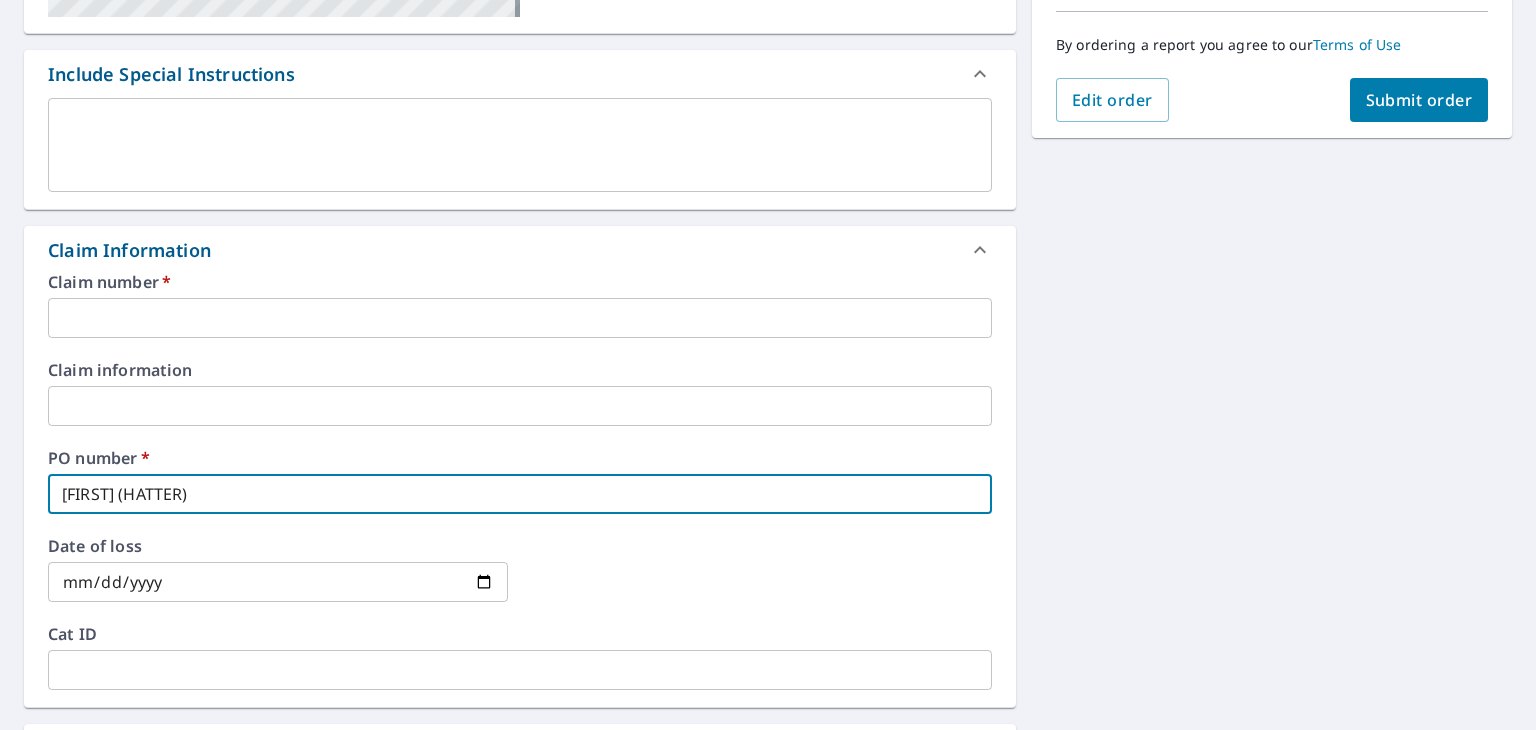 type on "[FIRST] (HATTER)" 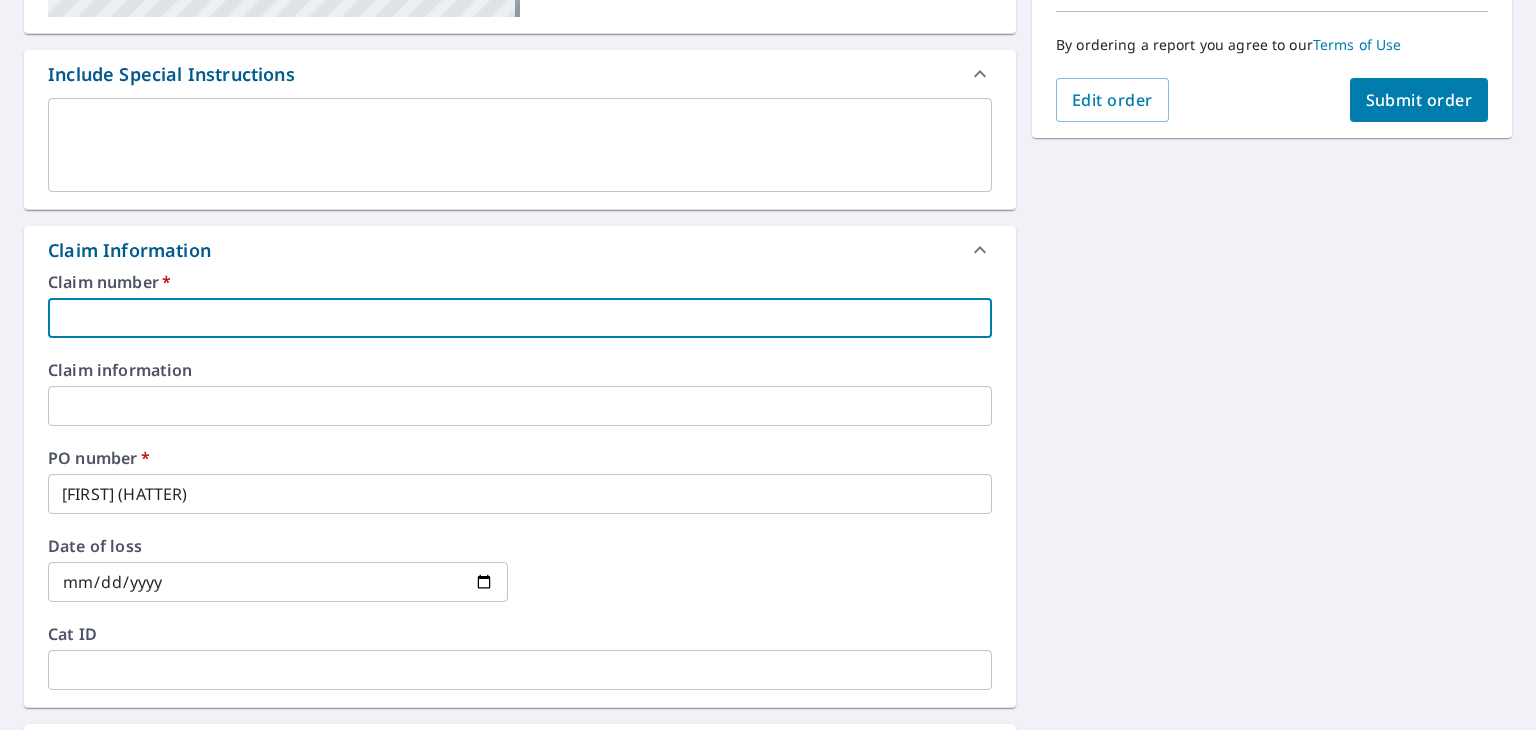 type on "123" 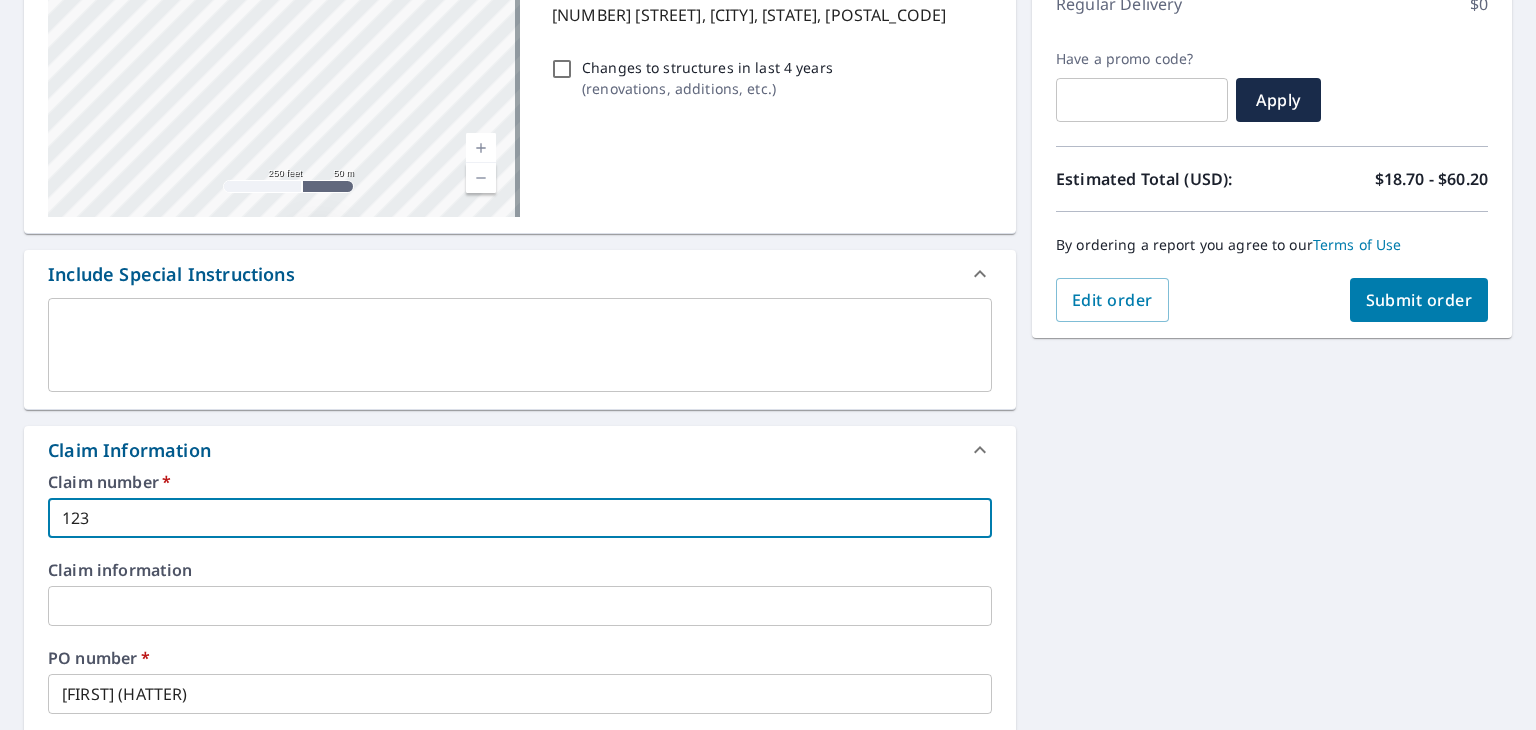 scroll, scrollTop: 500, scrollLeft: 0, axis: vertical 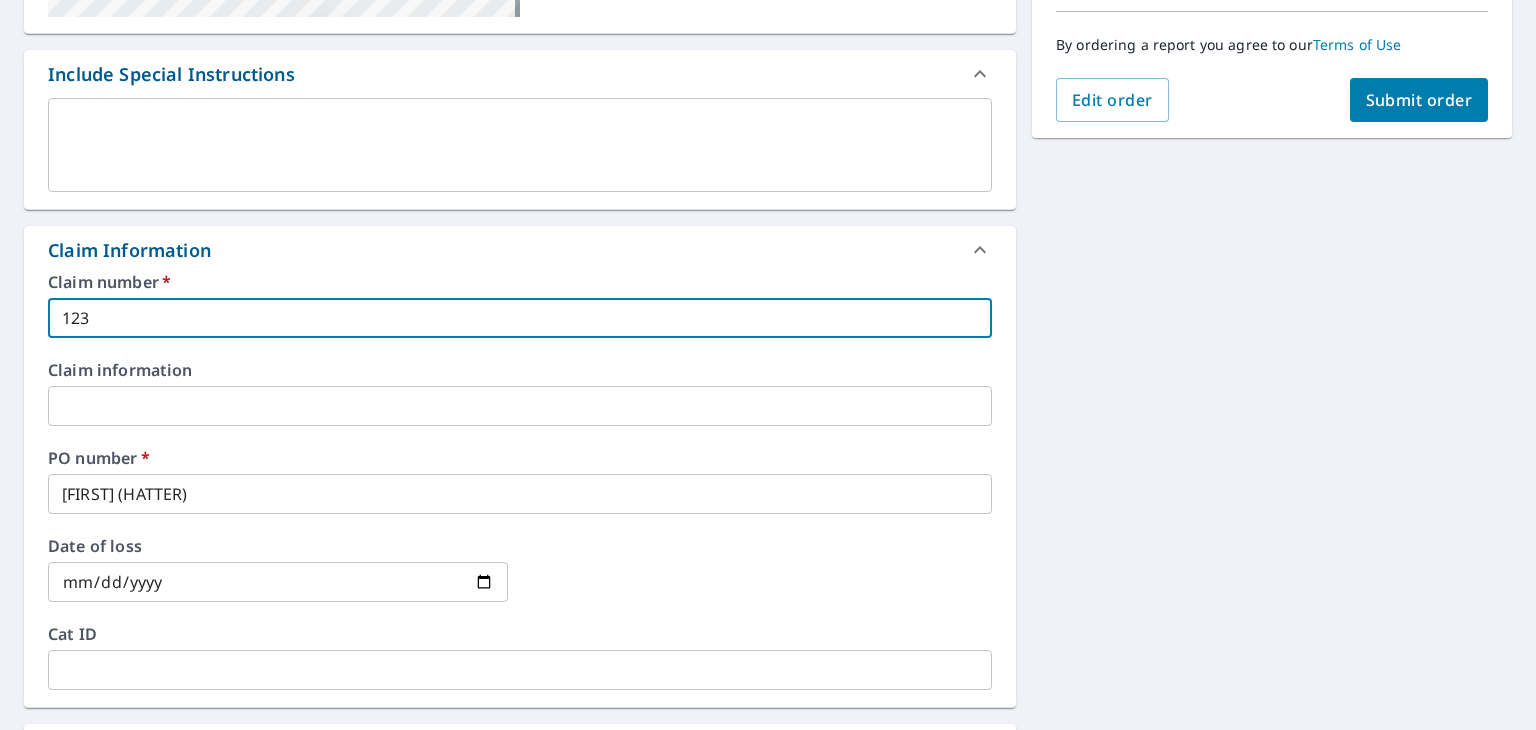 click on "[NUMBER] [STREET] [CITY], [STATE] [POSTAL_CODE] Aerial Road A standard road map Aerial A detailed look from above Labels Labels 250 feet 50 m © 2025 TomTom, © Vexcel Imaging, © 2025 Microsoft Corporation,  © OpenStreetMap Terms PROPERTY TYPE Residential BUILDING ID [NUMBER] [STREET], [CITY], [STATE], [POSTAL_CODE] Changes to structures in last 4 years ( renovations, additions, etc. ) Include Special Instructions x ​ Claim Information Claim number   * [NUMBER] ​ Claim information ​ PO number   * [FIRST] [LAST] ​ Date of loss ​ Cat ID ​ Email Recipients Your reports will be sent to  [EMAIL].  Edit Contact Information. Send a copy of the report to: [EMAIL] ​ Substitutions and Customization Roof measurement report substitutions If a Premium Report is unavailable send me an Extended Coverage 3D Report: Yes No Ask If an Extended Coverage 3D Report is unavailable send me an Extended Coverage 2D Report: Yes No Ask Yes No Ask Additional Report Formats (Not available for all reports) DXF RXF" at bounding box center [768, 418] 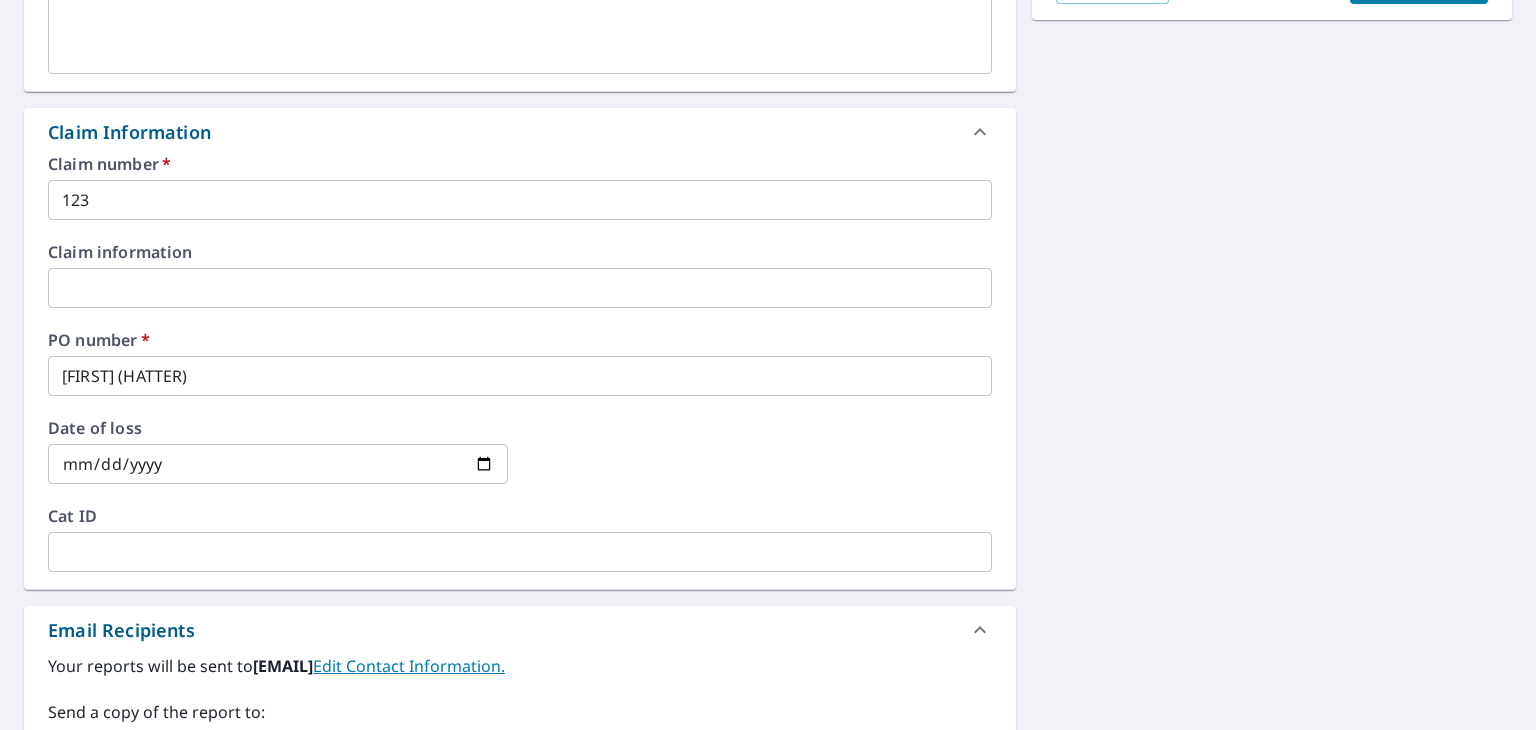 scroll, scrollTop: 500, scrollLeft: 0, axis: vertical 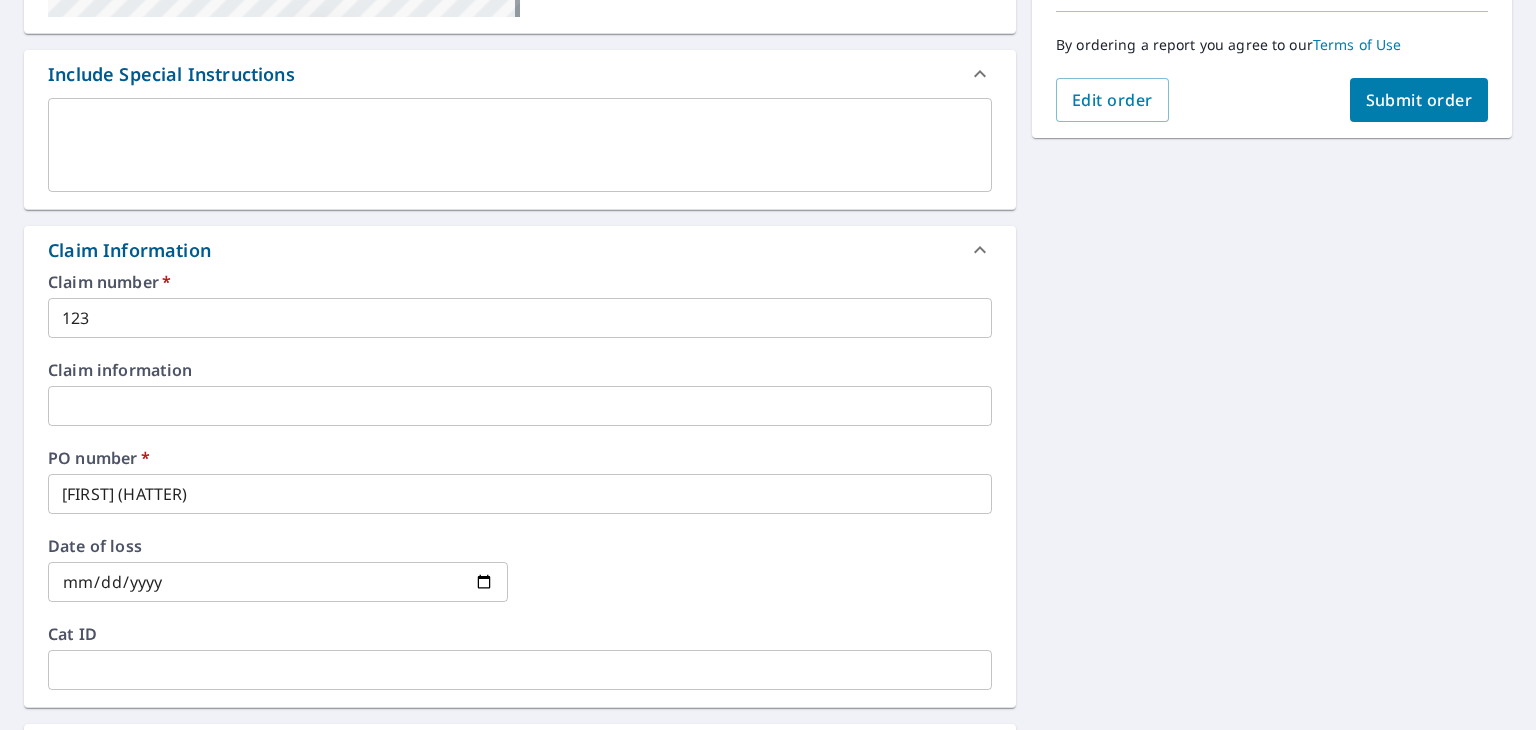 click on "Submit order" at bounding box center (1419, 100) 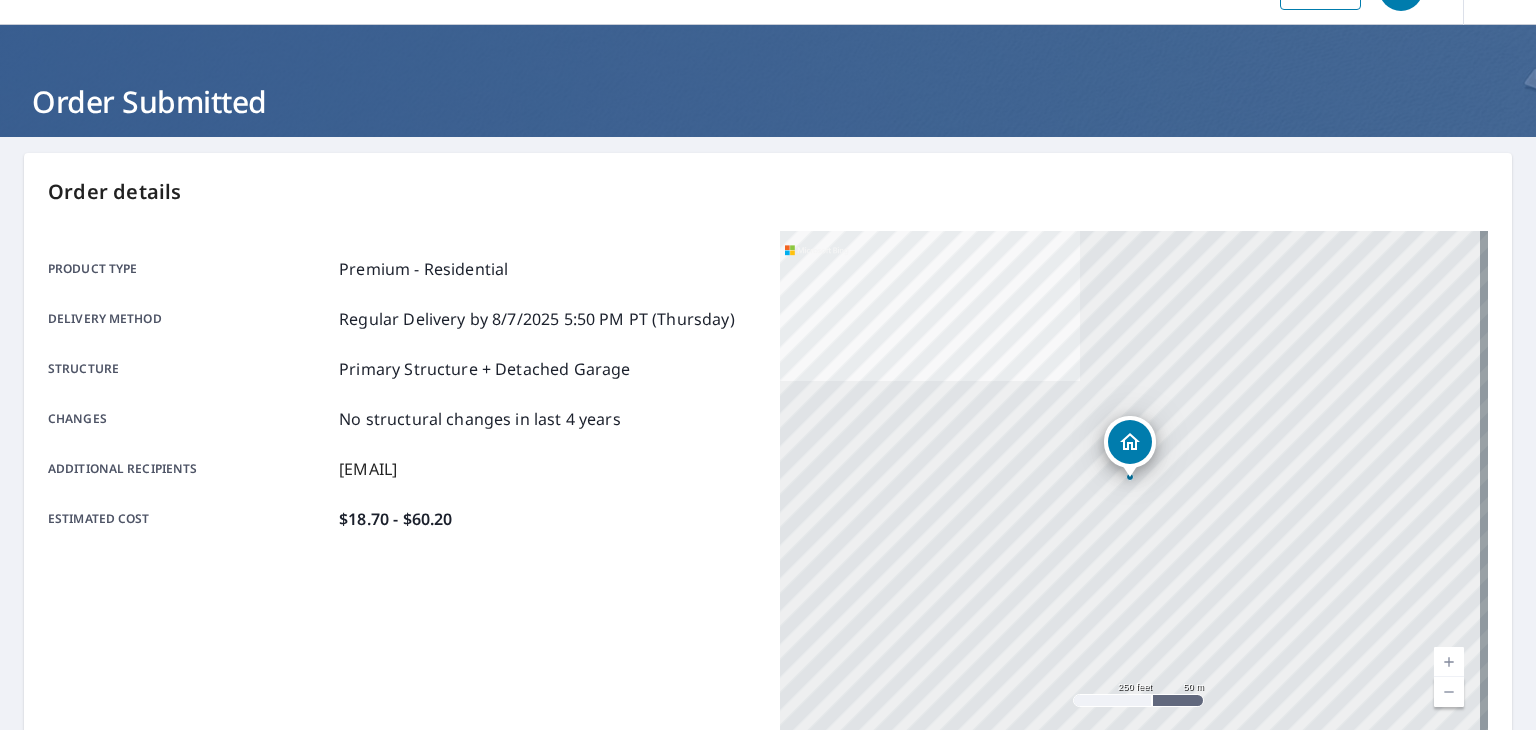 scroll, scrollTop: 46, scrollLeft: 0, axis: vertical 